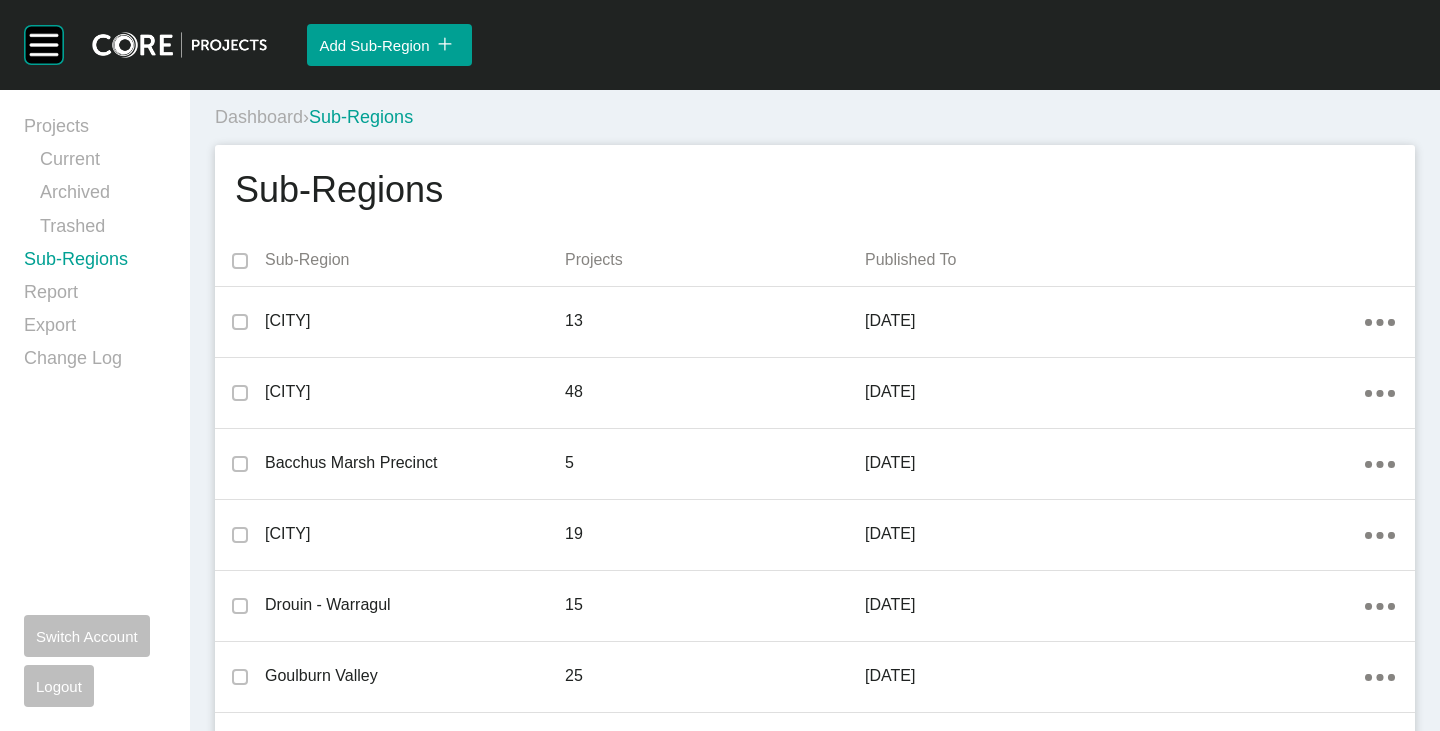 scroll, scrollTop: 0, scrollLeft: 0, axis: both 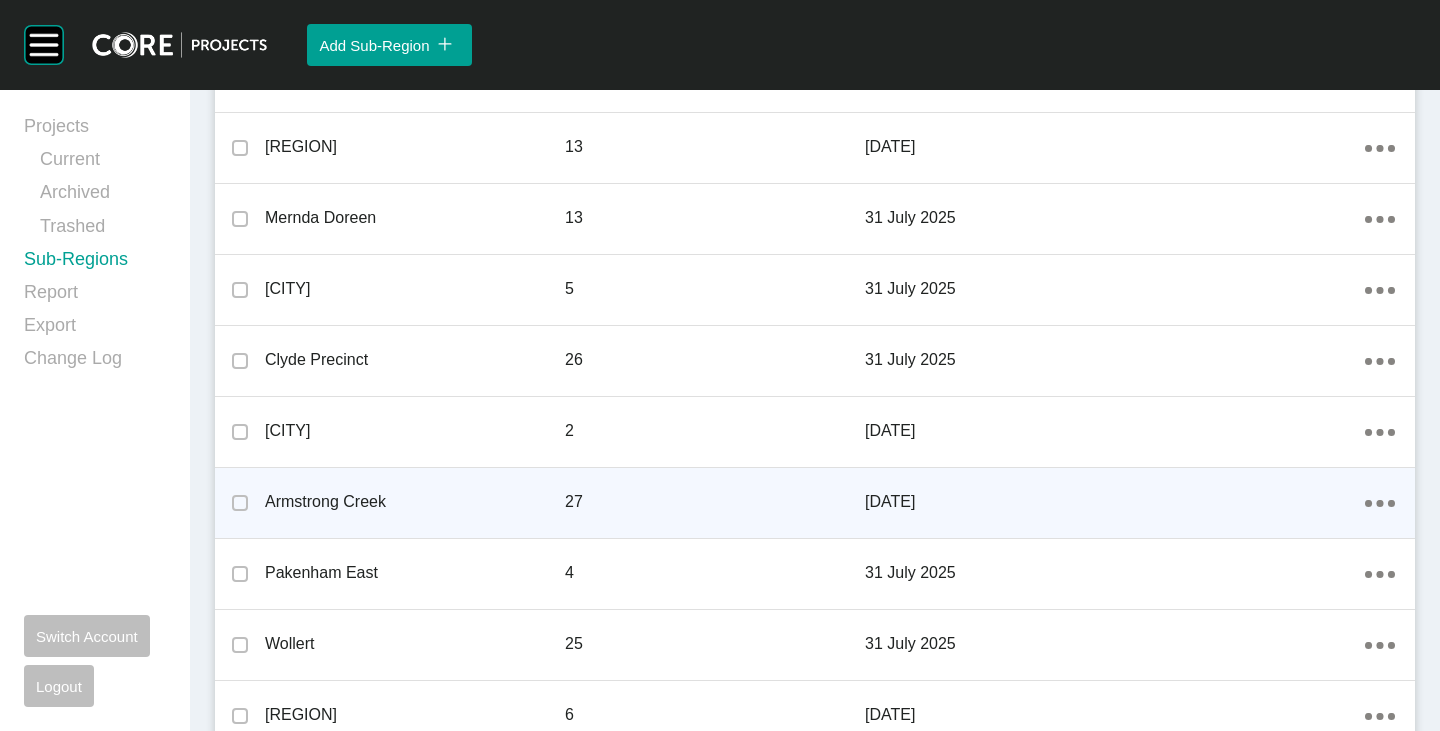 click on "Action Menu Dots Copy 6 Created with Sketch." 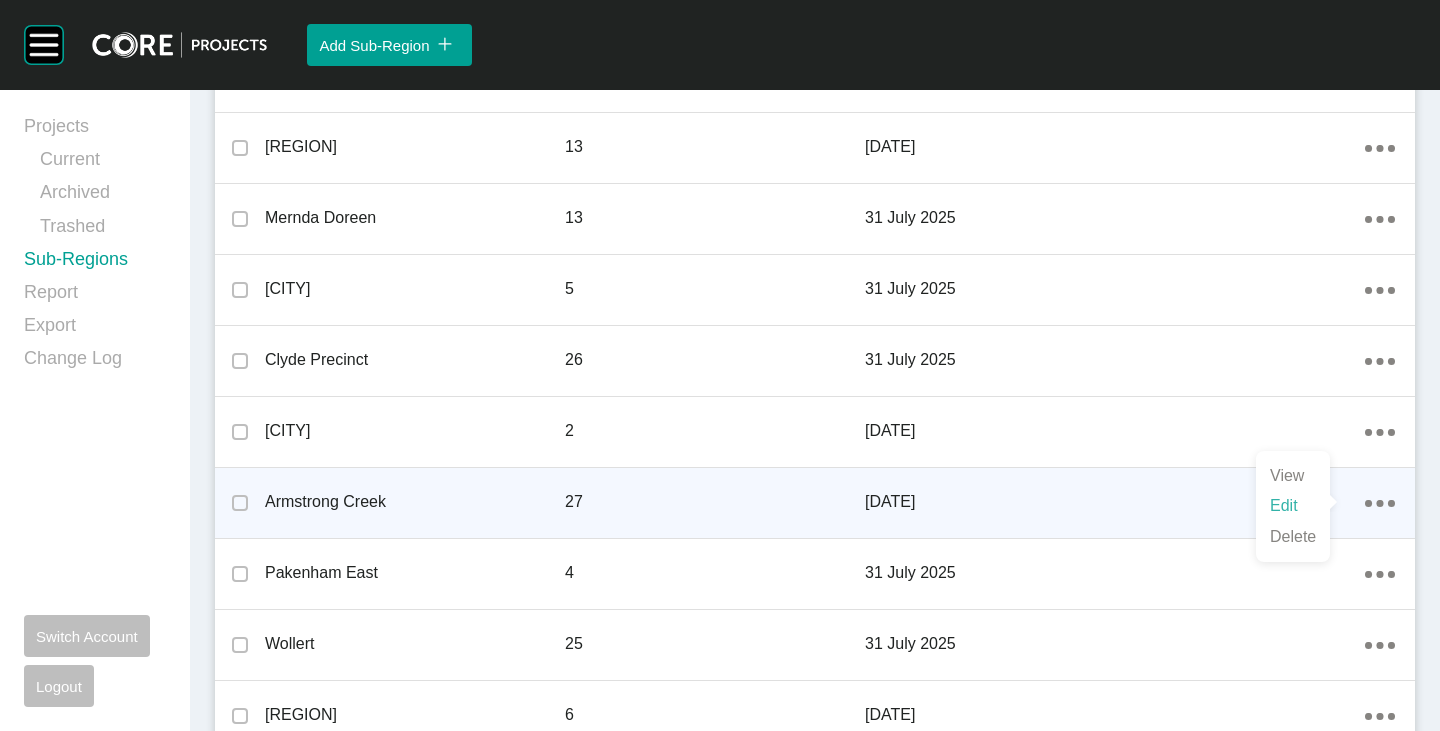 click on "Edit" at bounding box center [1293, 506] 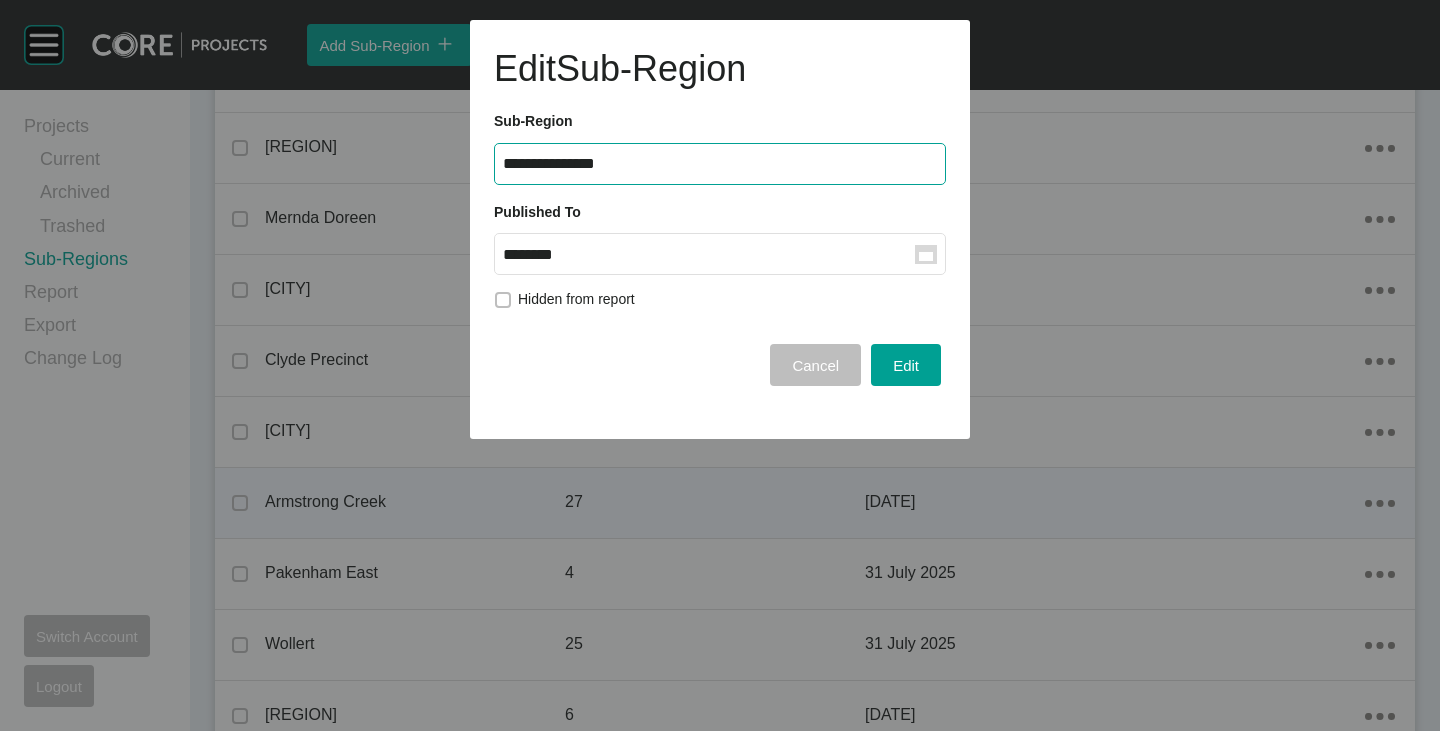 click on "********" at bounding box center (709, 254) 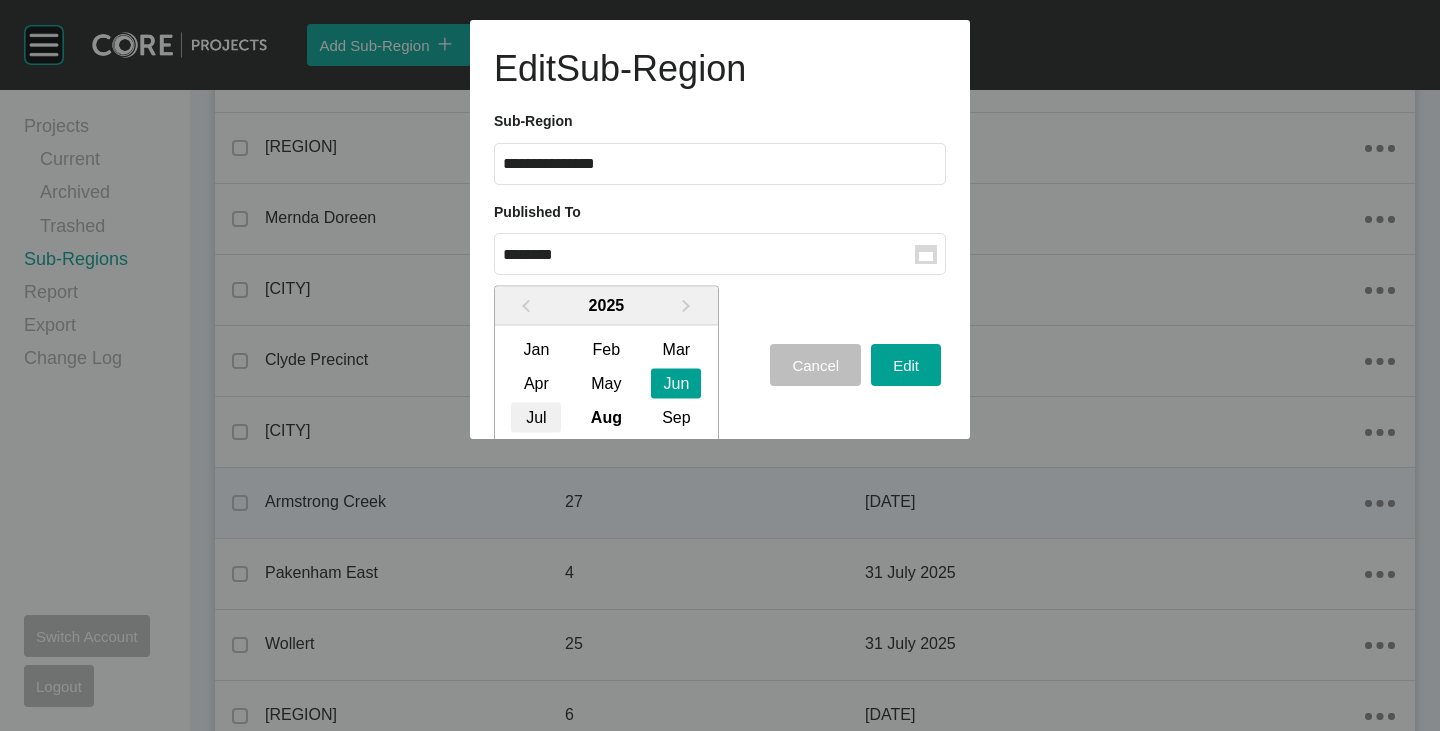 click on "Jul" at bounding box center [536, 417] 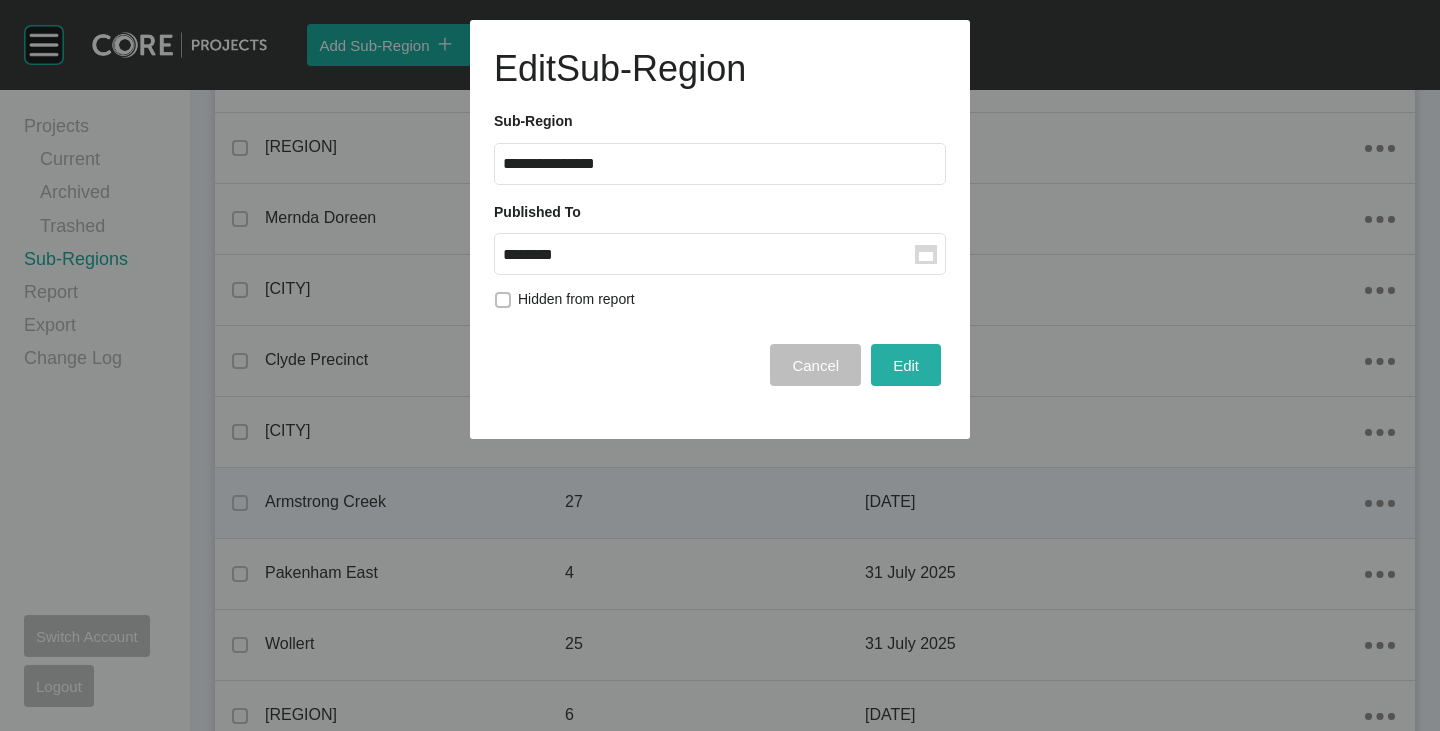 click on "Edit" at bounding box center (906, 365) 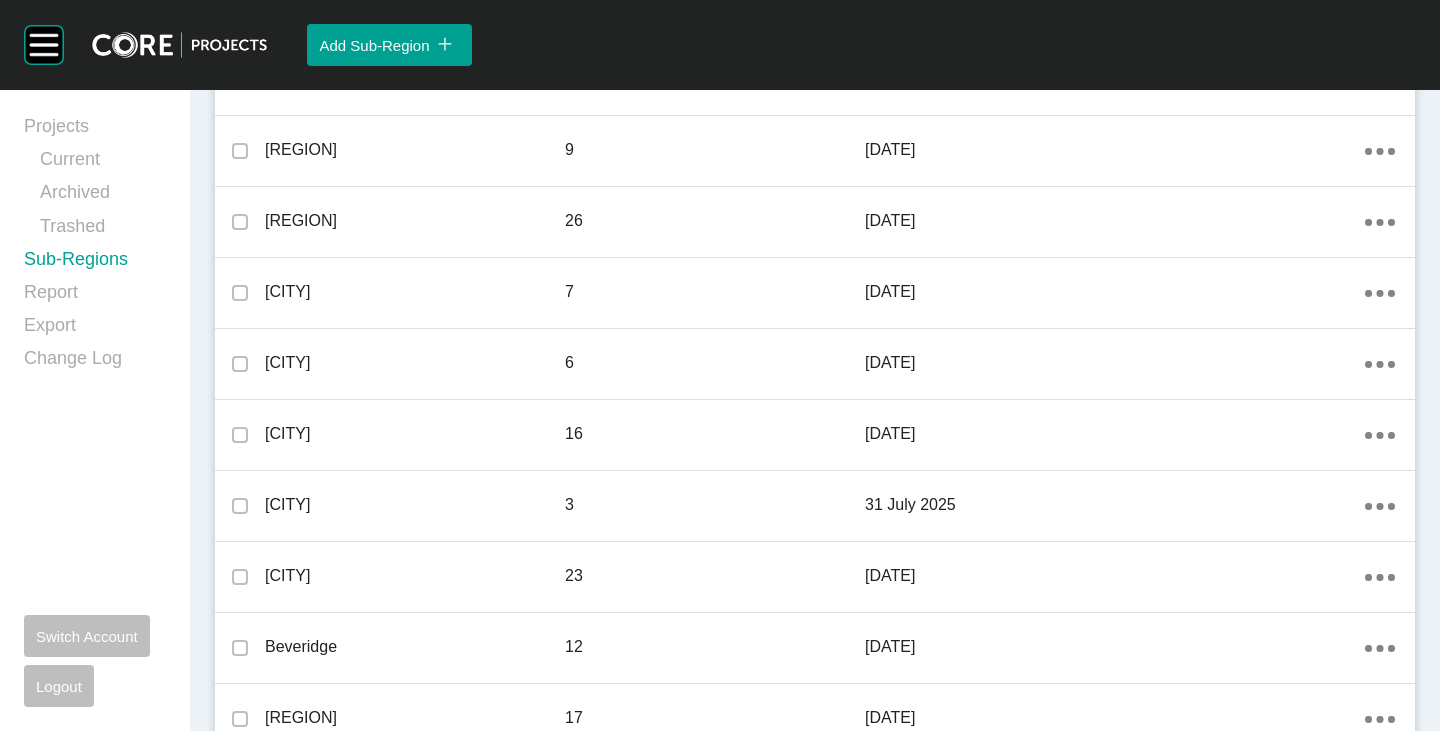 scroll, scrollTop: 1000, scrollLeft: 0, axis: vertical 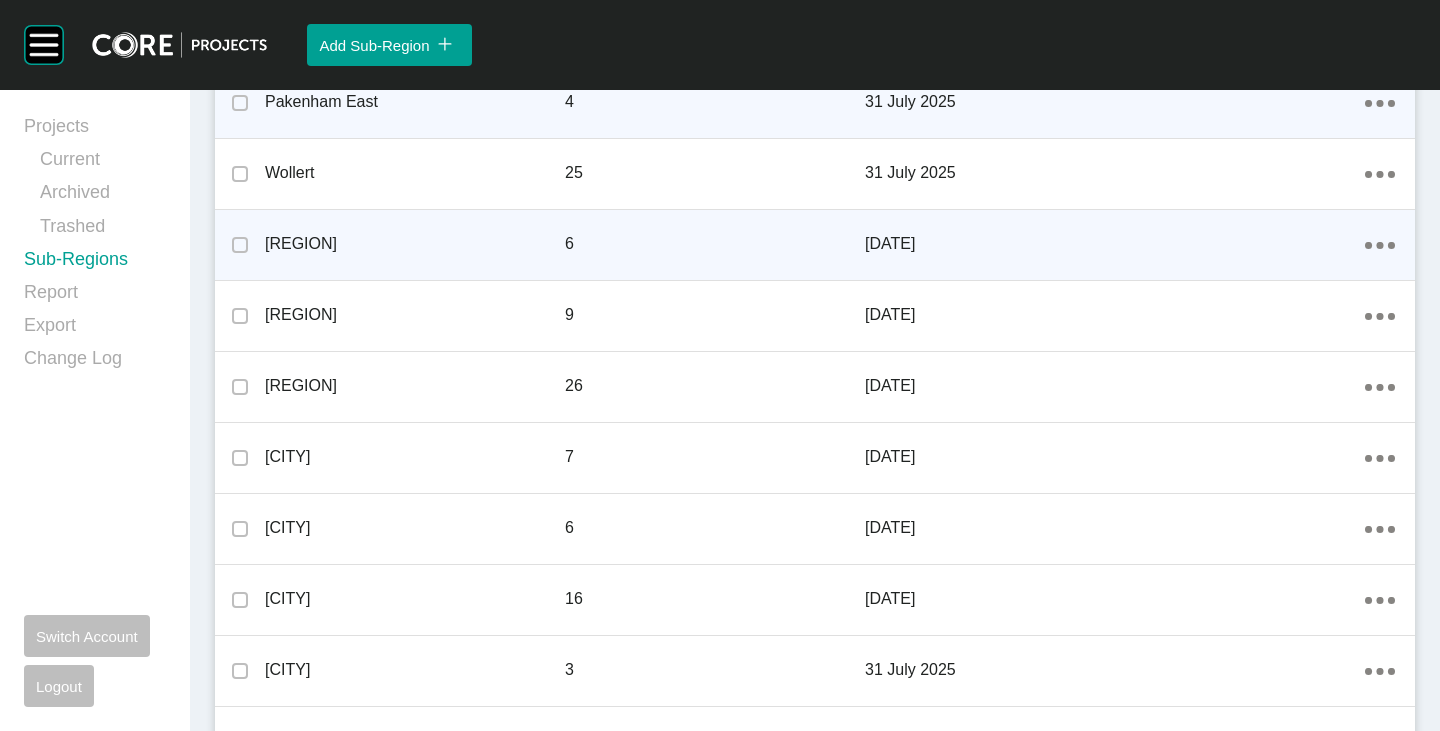 click on "Action Menu Dots Copy 6 Created with Sketch." 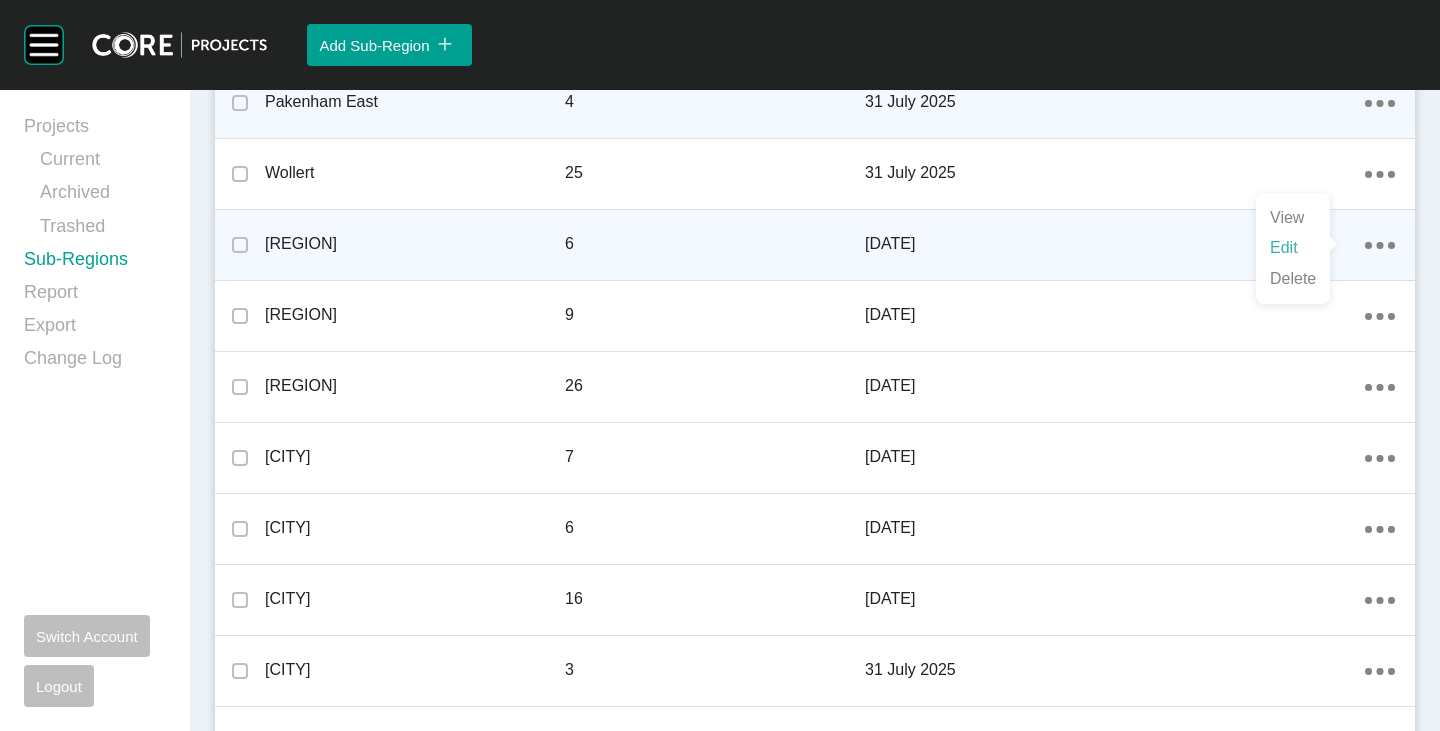 click on "Edit" at bounding box center (1293, 248) 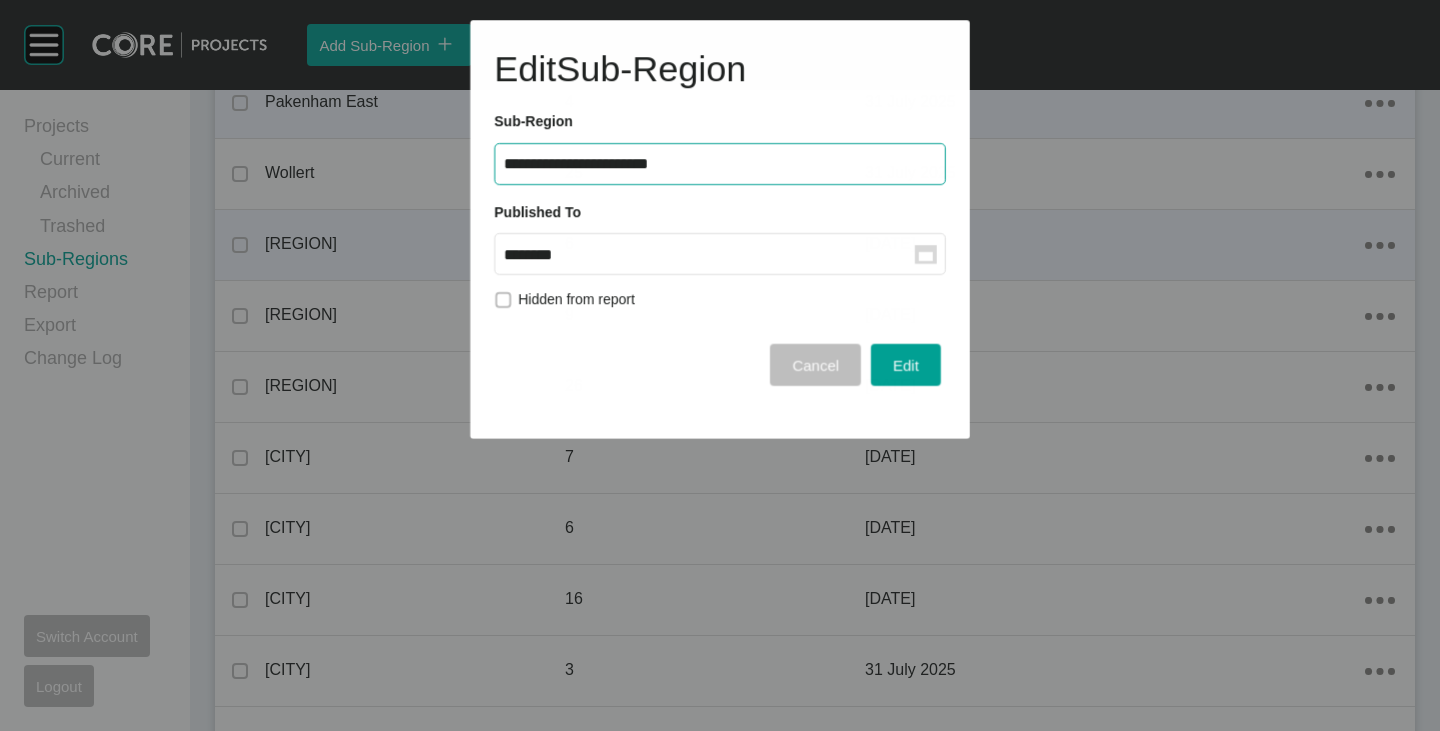 click on "******** Group Created with Sketch." at bounding box center (720, 254) 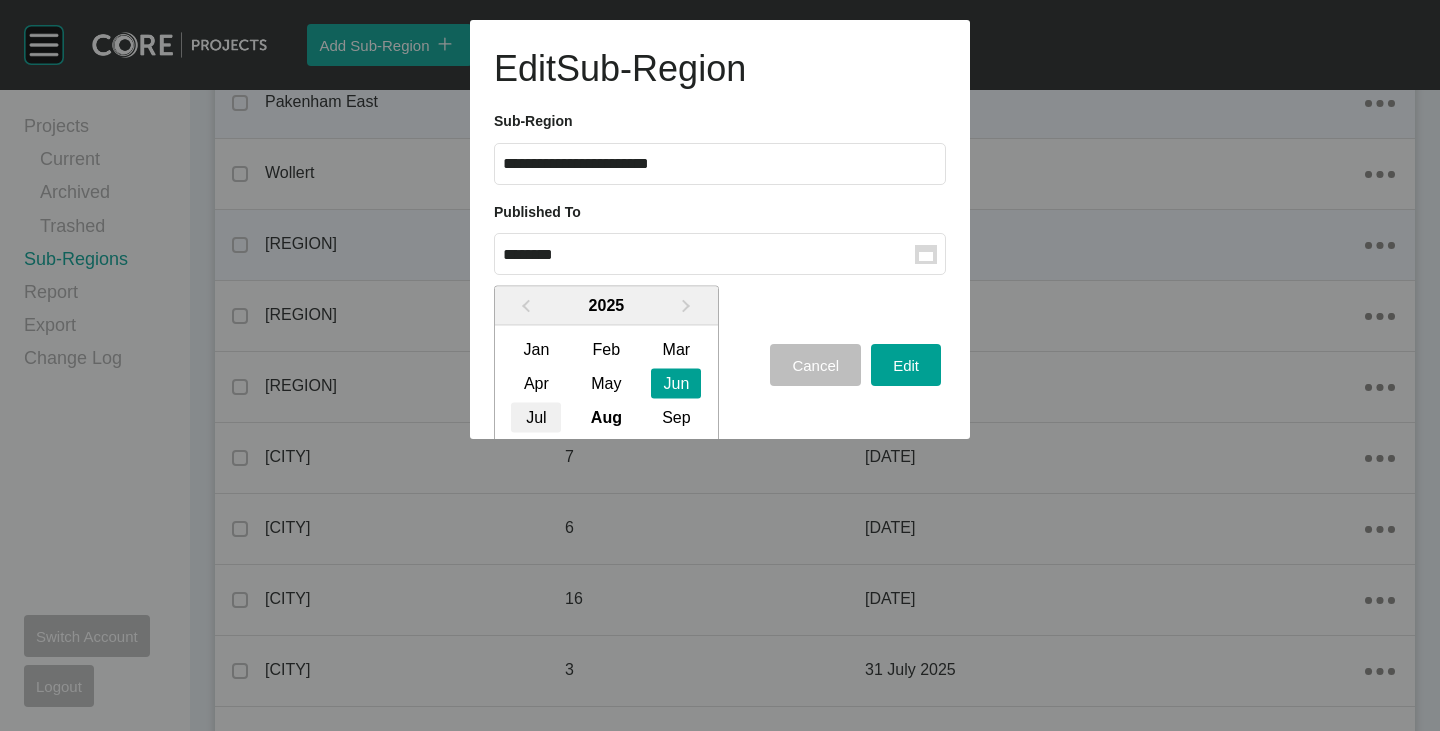 click on "Jul" at bounding box center [536, 417] 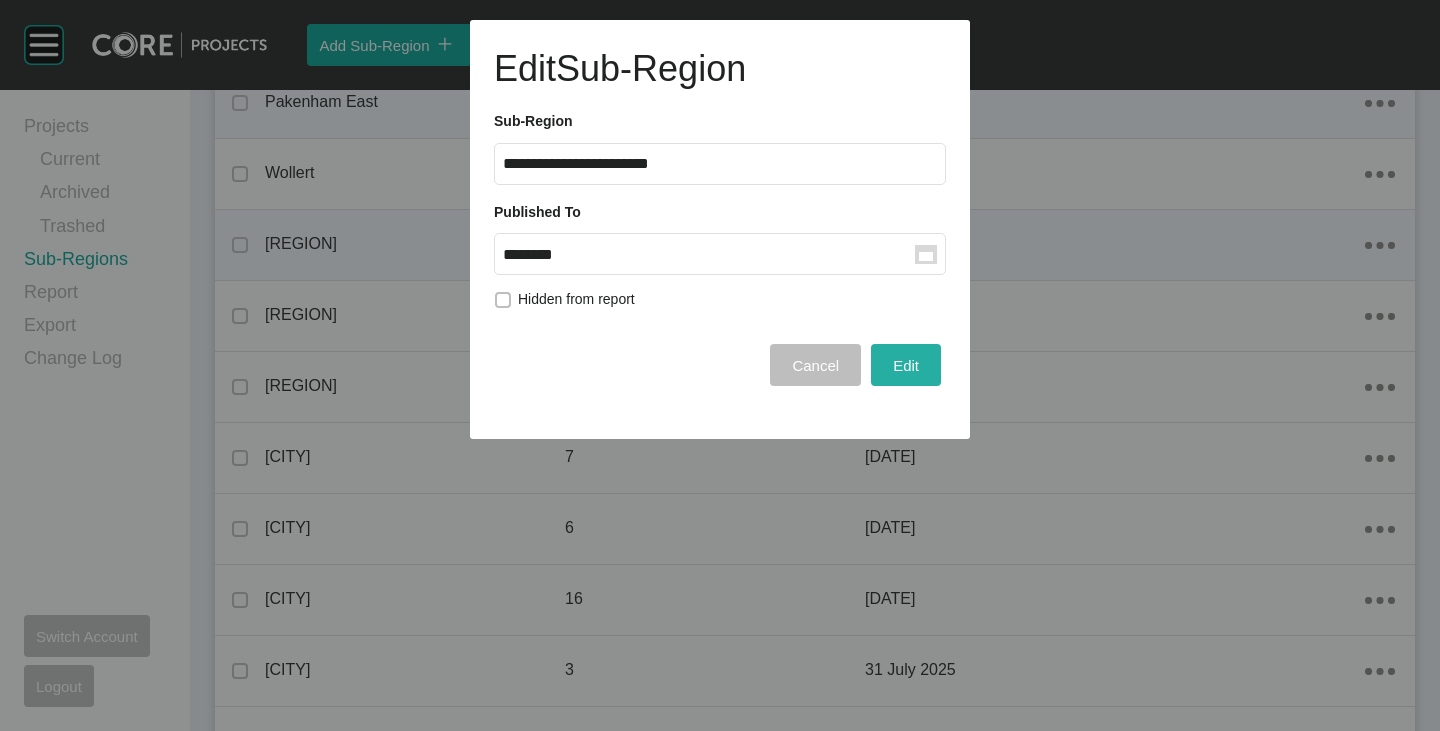 click on "Edit" at bounding box center (906, 365) 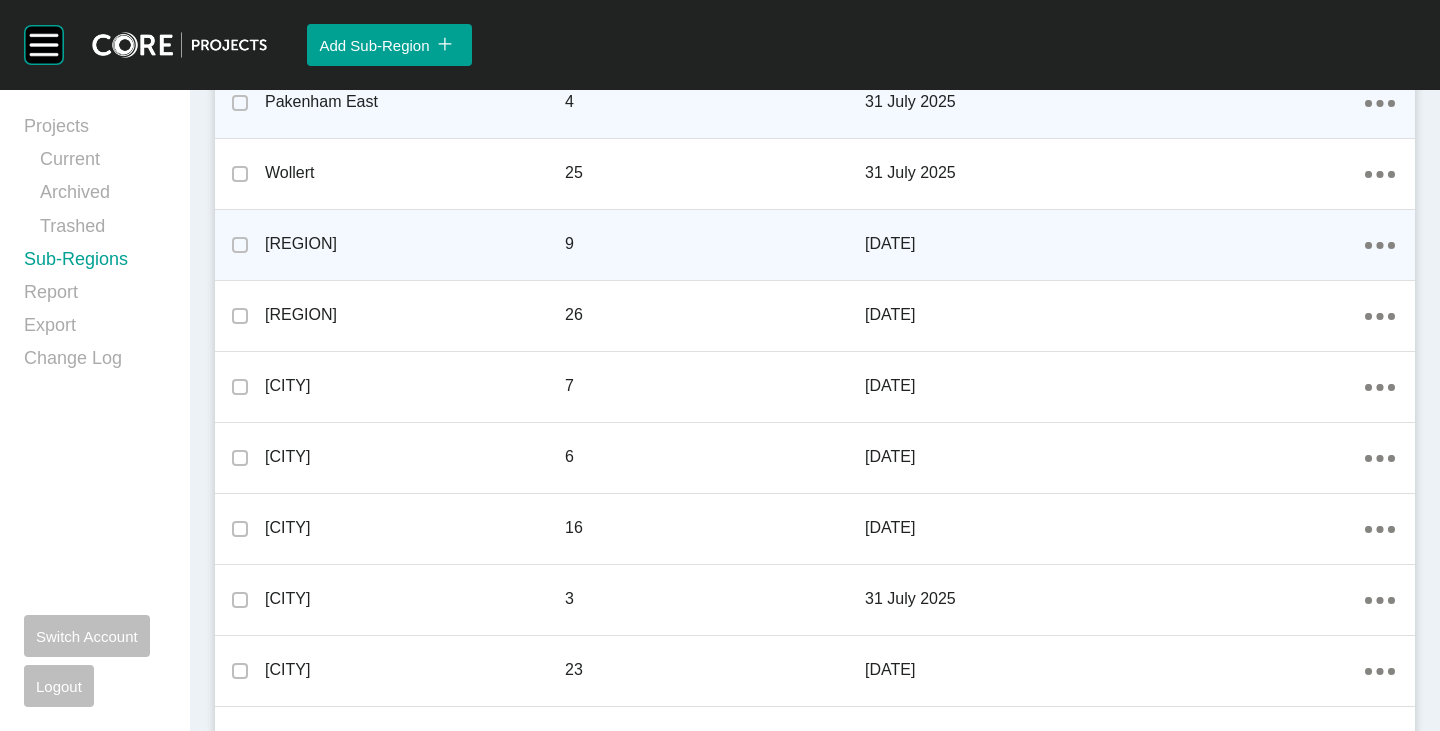 click 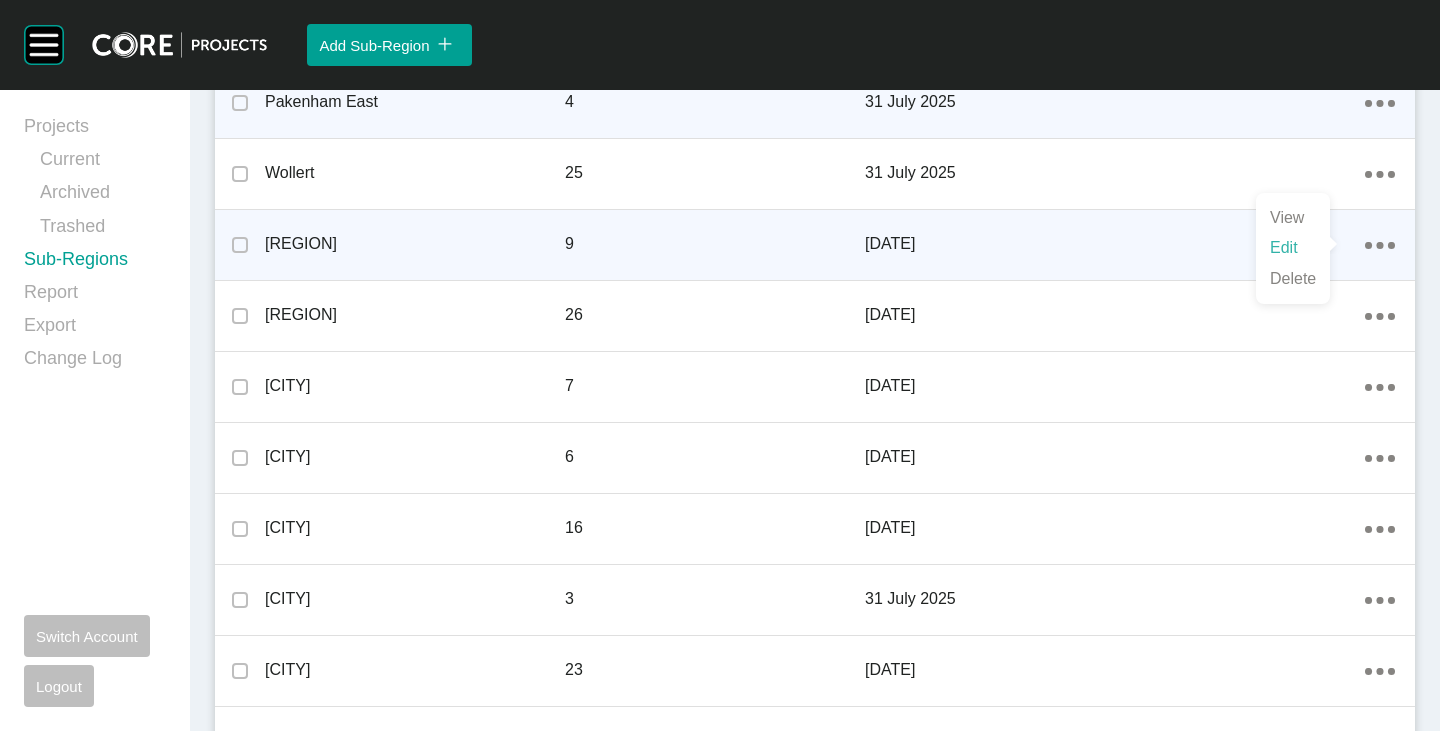 click on "Edit" at bounding box center [1293, 248] 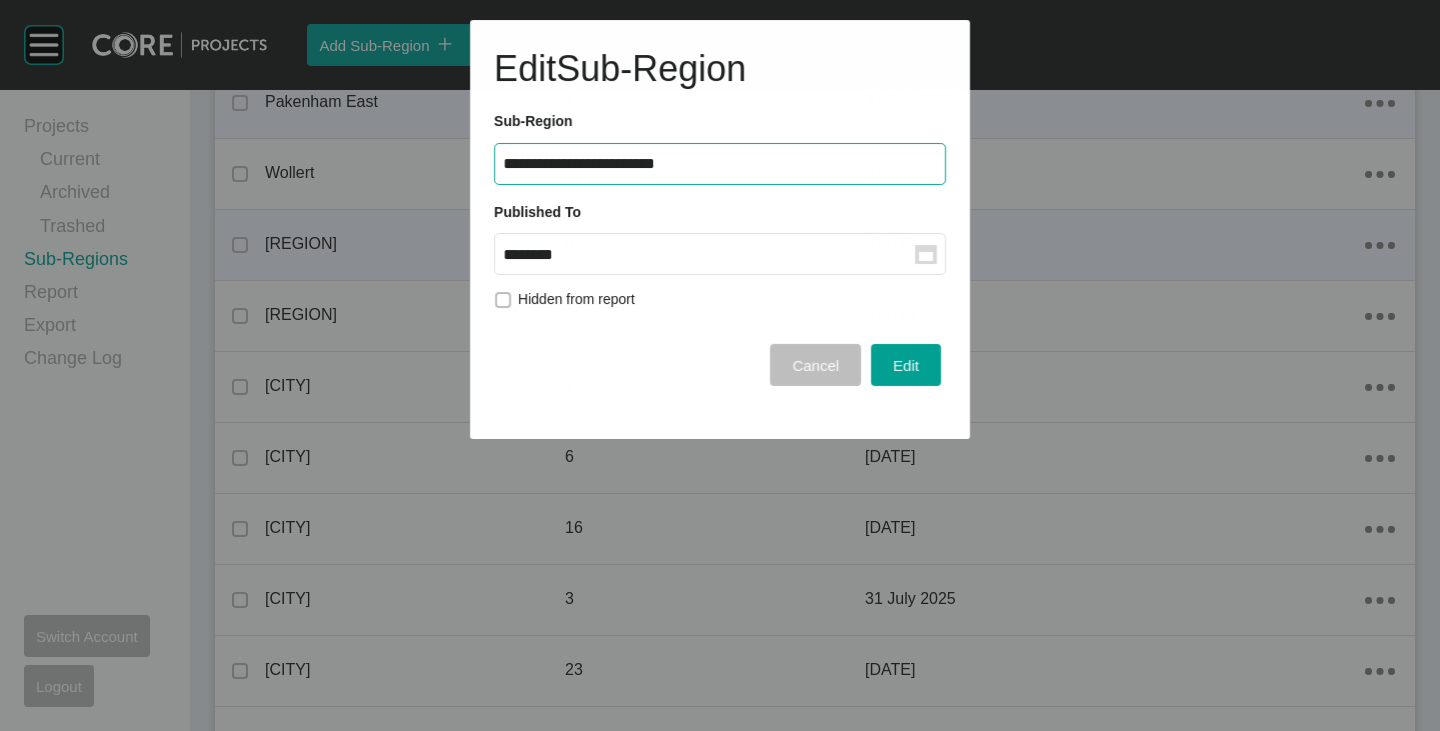 click on "********" at bounding box center (709, 254) 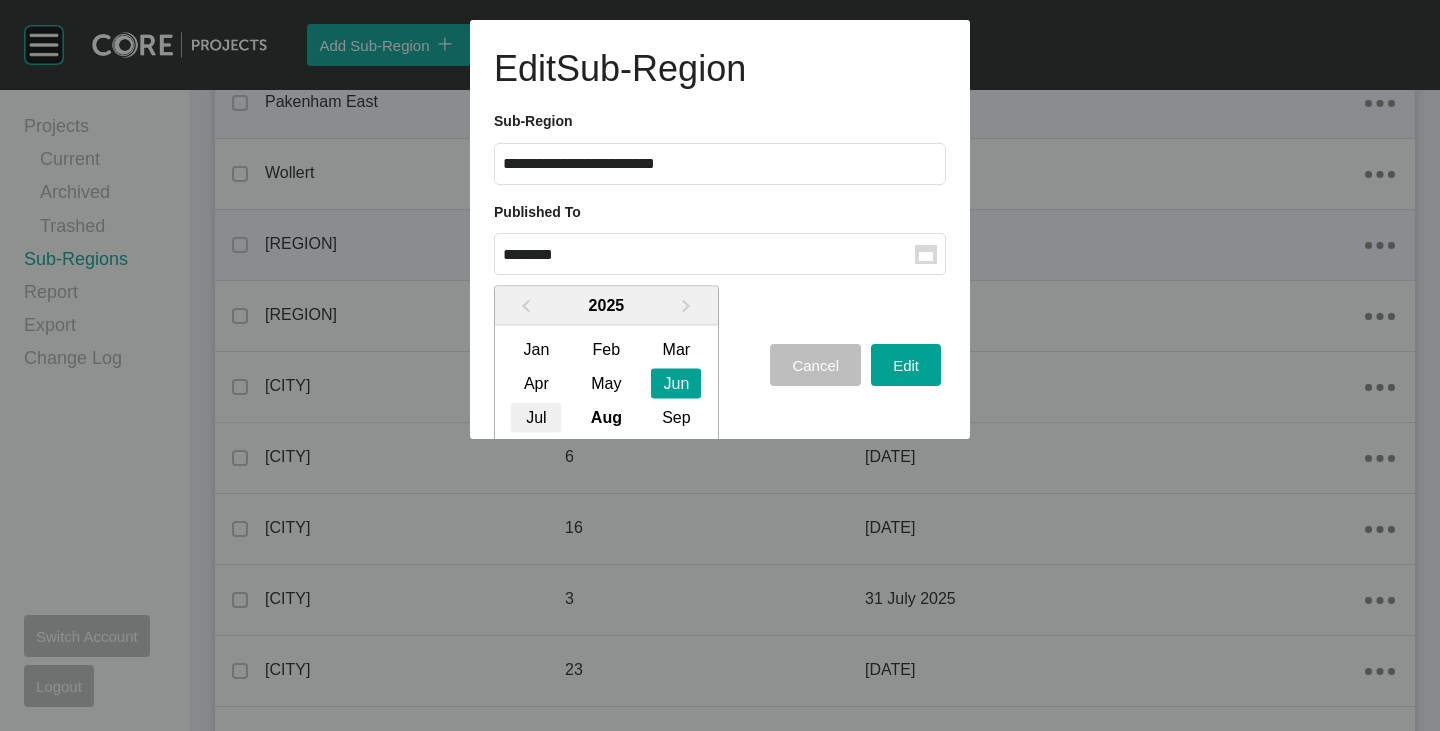click on "Jul" at bounding box center [536, 417] 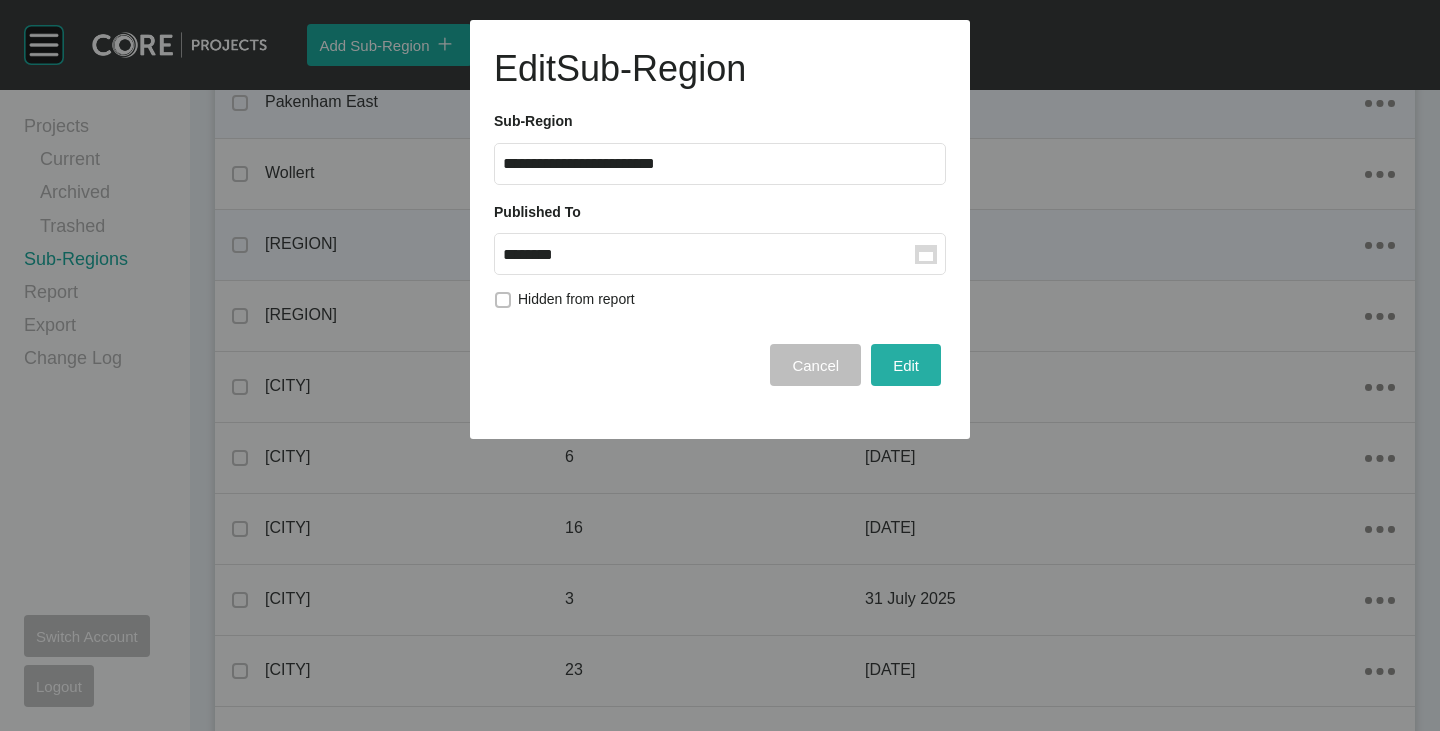 click on "Edit" at bounding box center (906, 365) 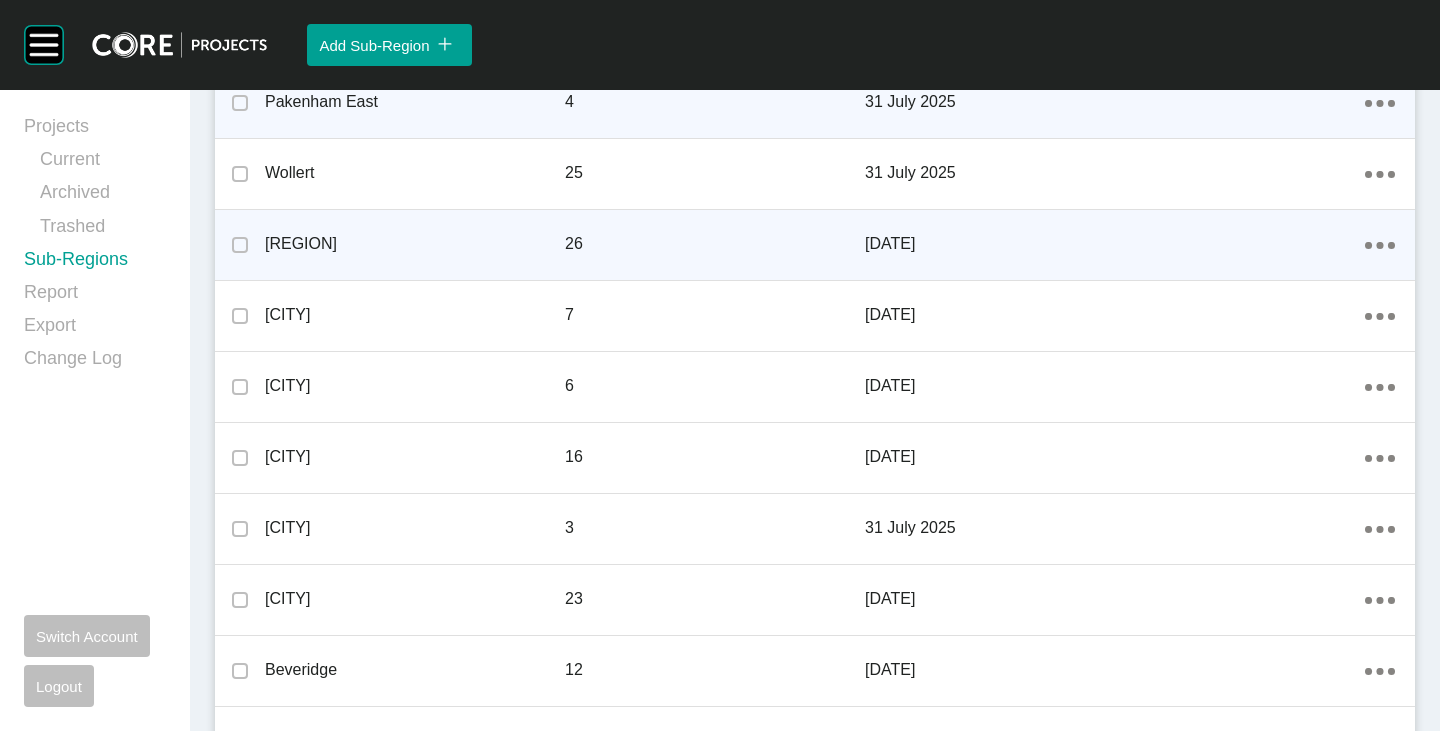 click on "Action Menu Dots Copy 6 Created with Sketch." 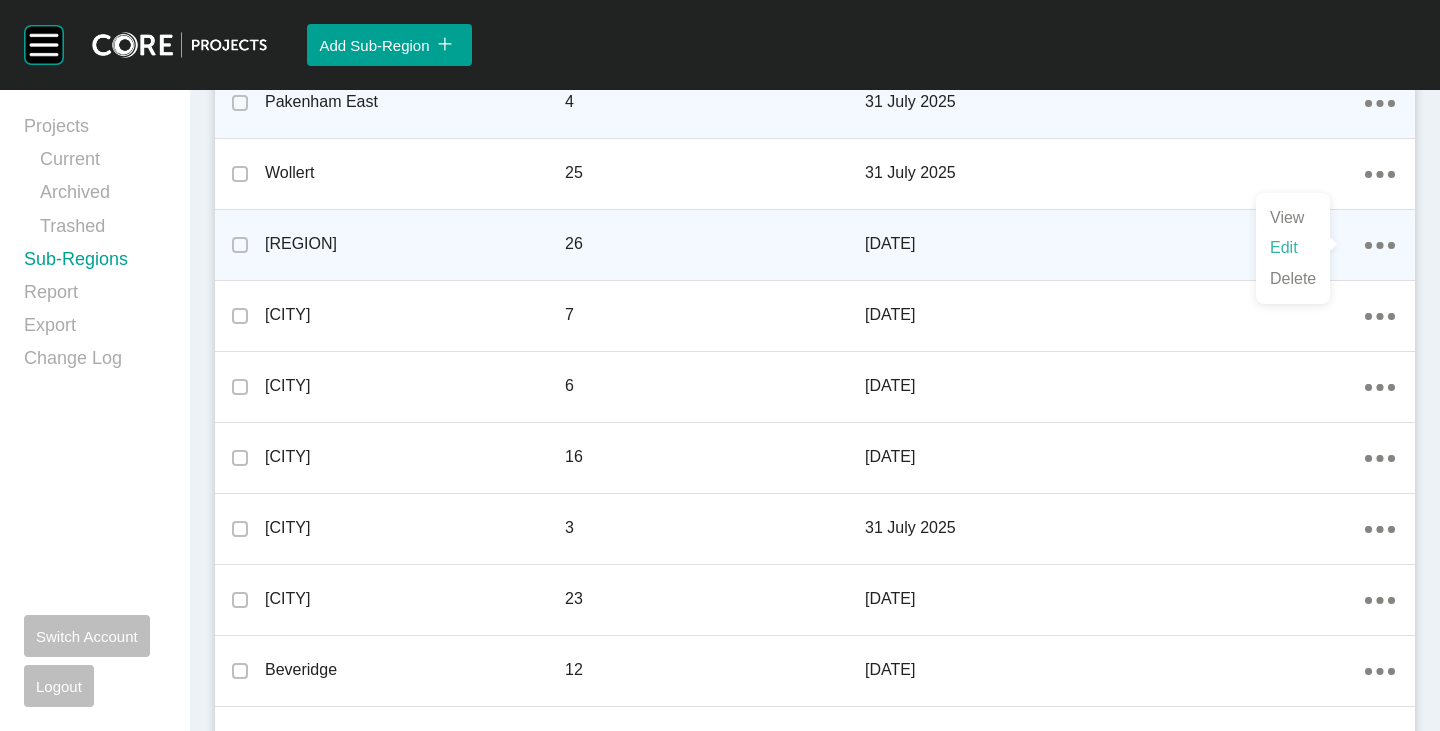 click on "Edit" at bounding box center [1293, 248] 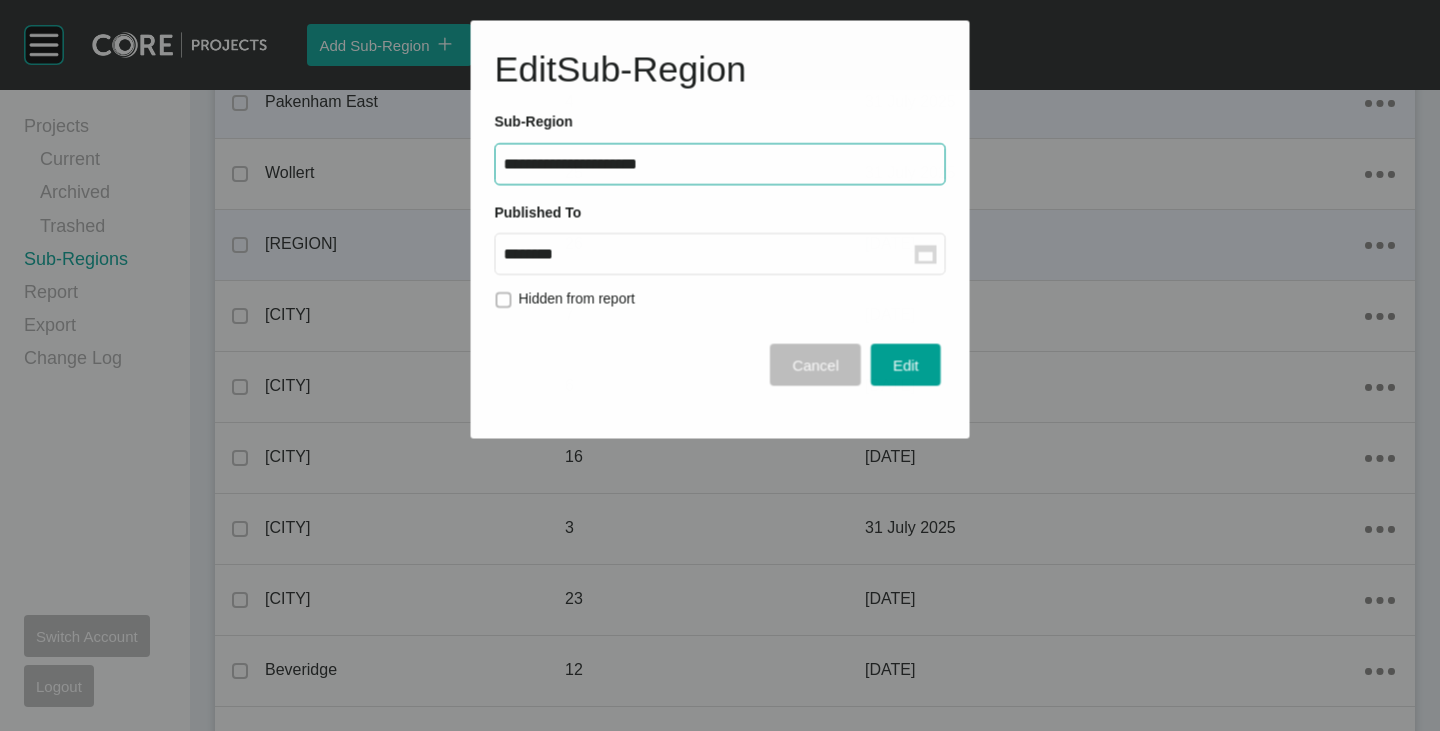 click on "******** Group Created with Sketch." at bounding box center [719, 254] 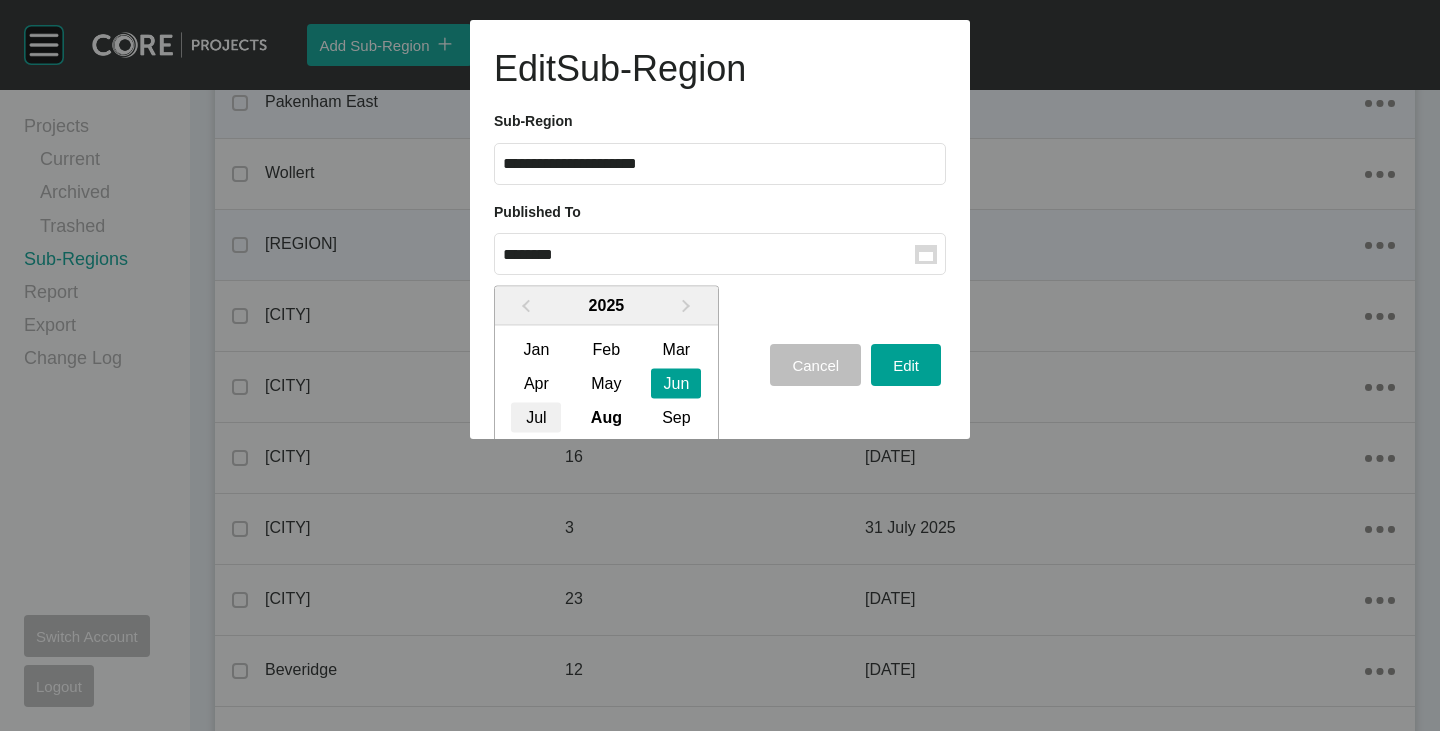 click on "Jul" at bounding box center (536, 417) 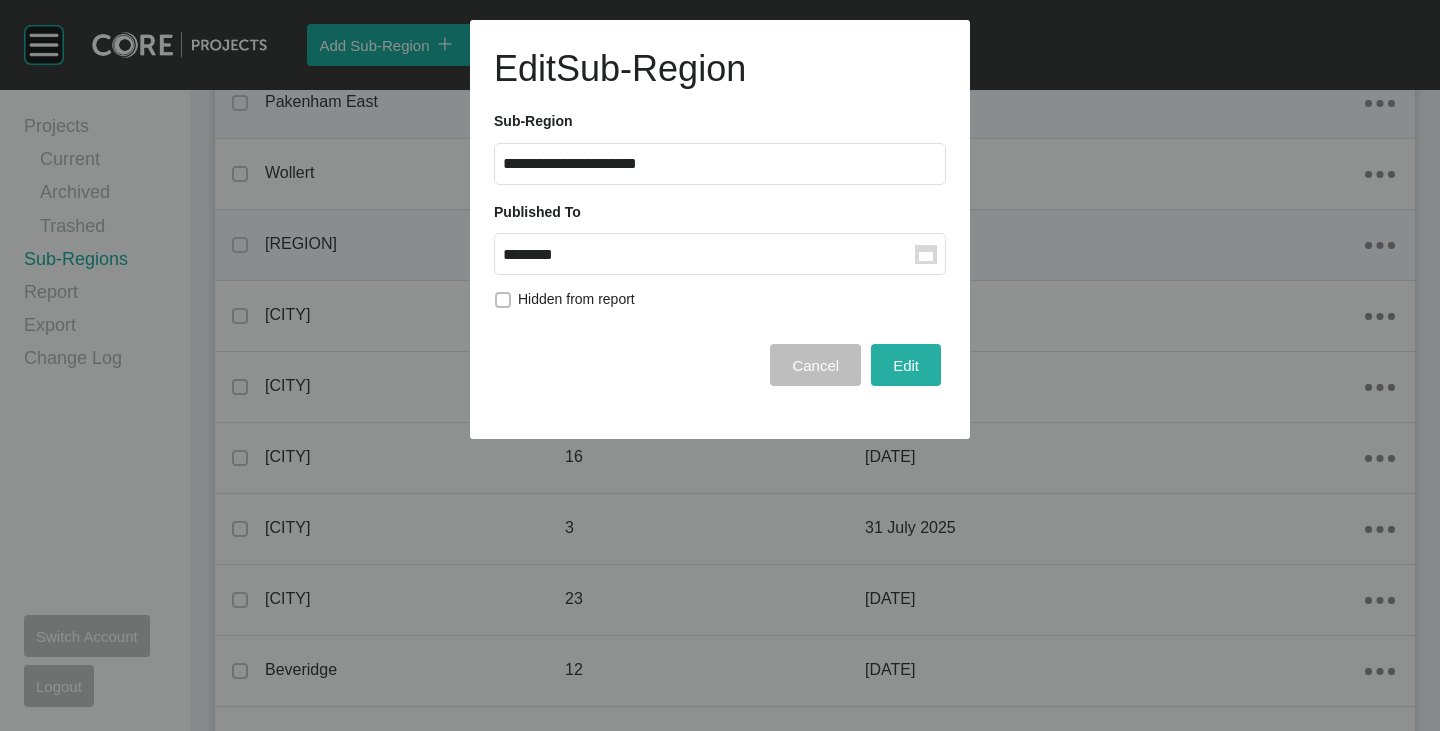 click on "Edit" at bounding box center (906, 365) 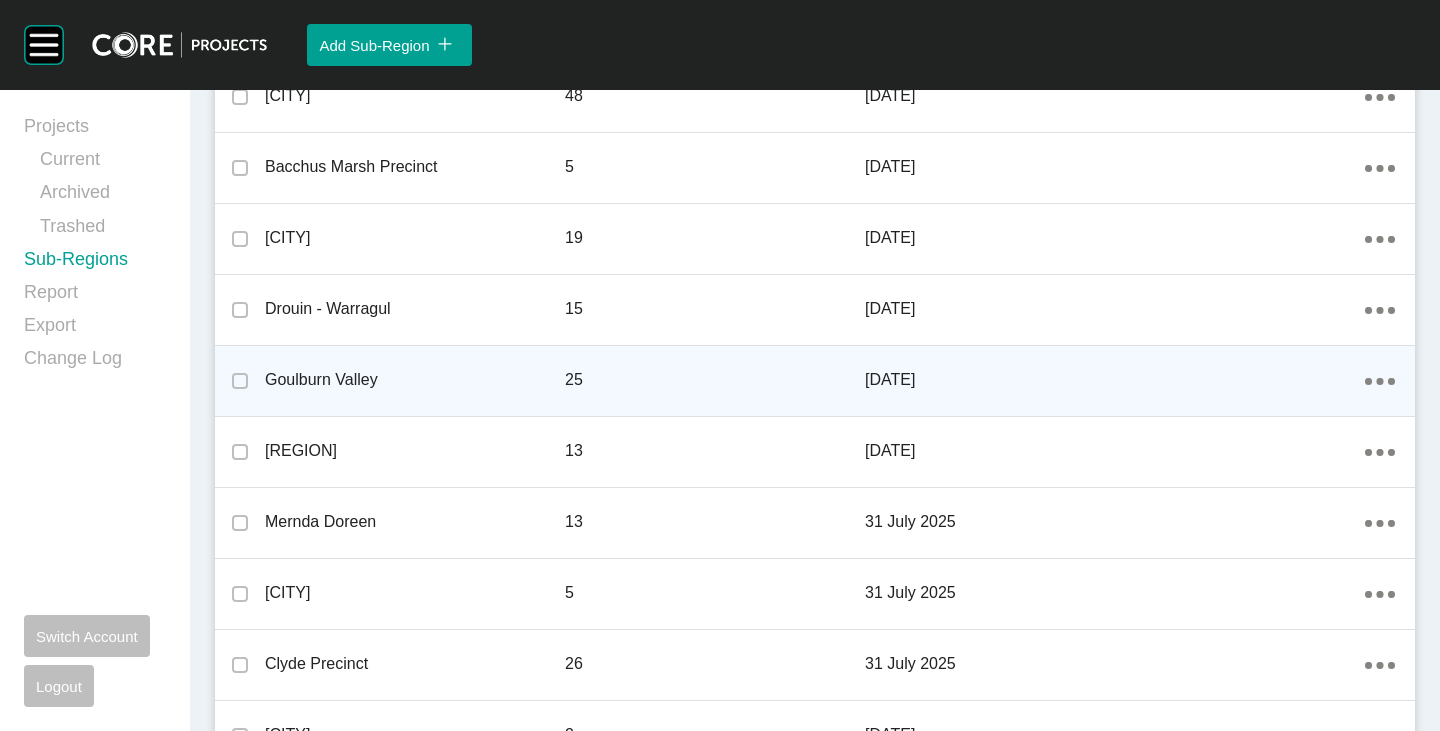 scroll, scrollTop: 0, scrollLeft: 0, axis: both 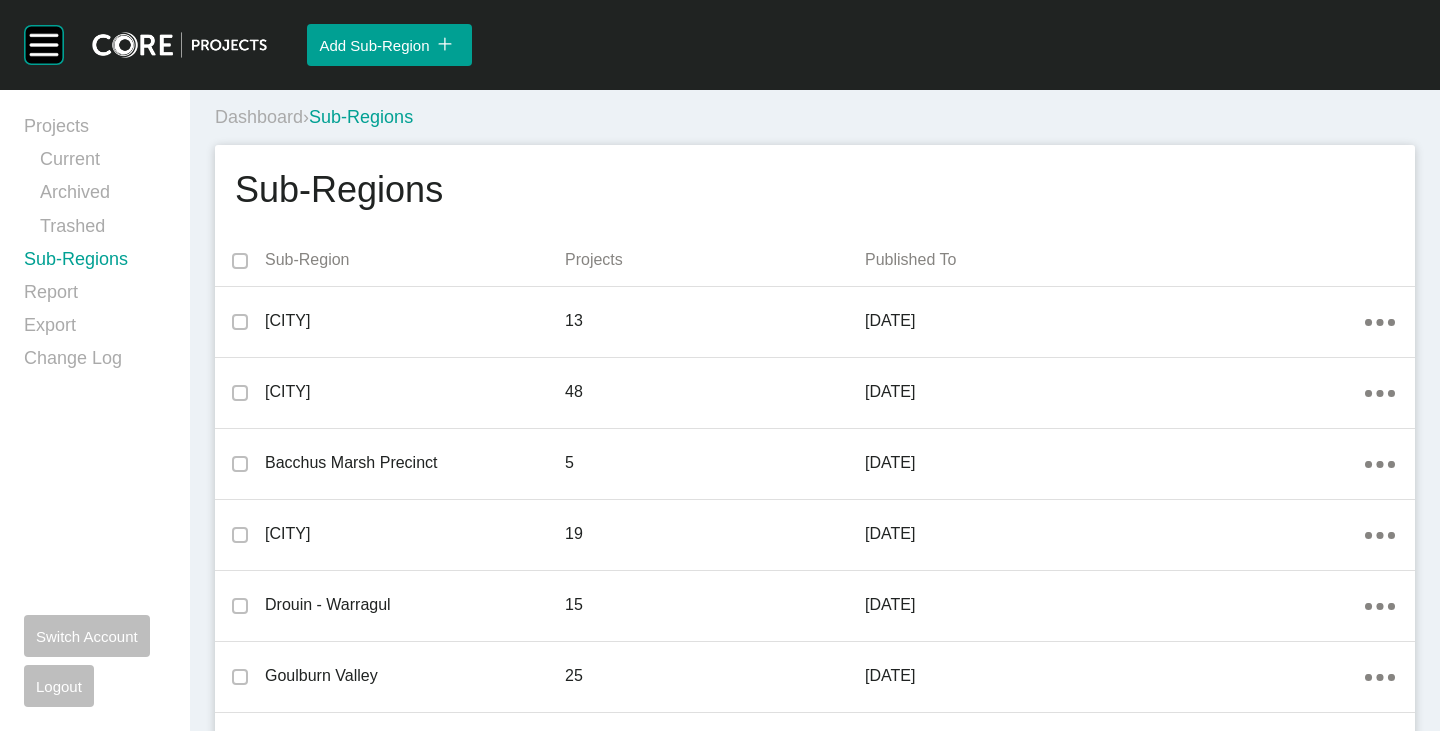 click on "Sub-Regions" at bounding box center [815, 190] 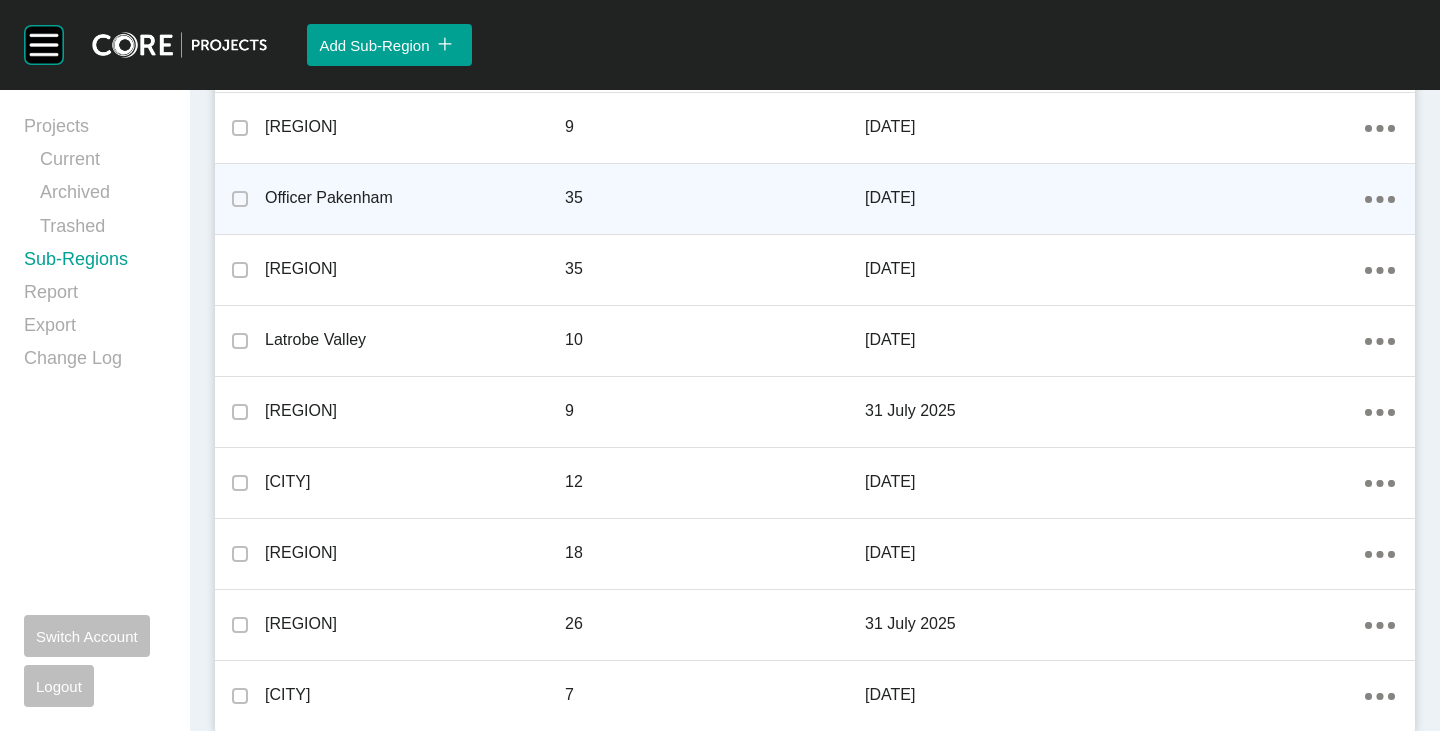 scroll, scrollTop: 2195, scrollLeft: 0, axis: vertical 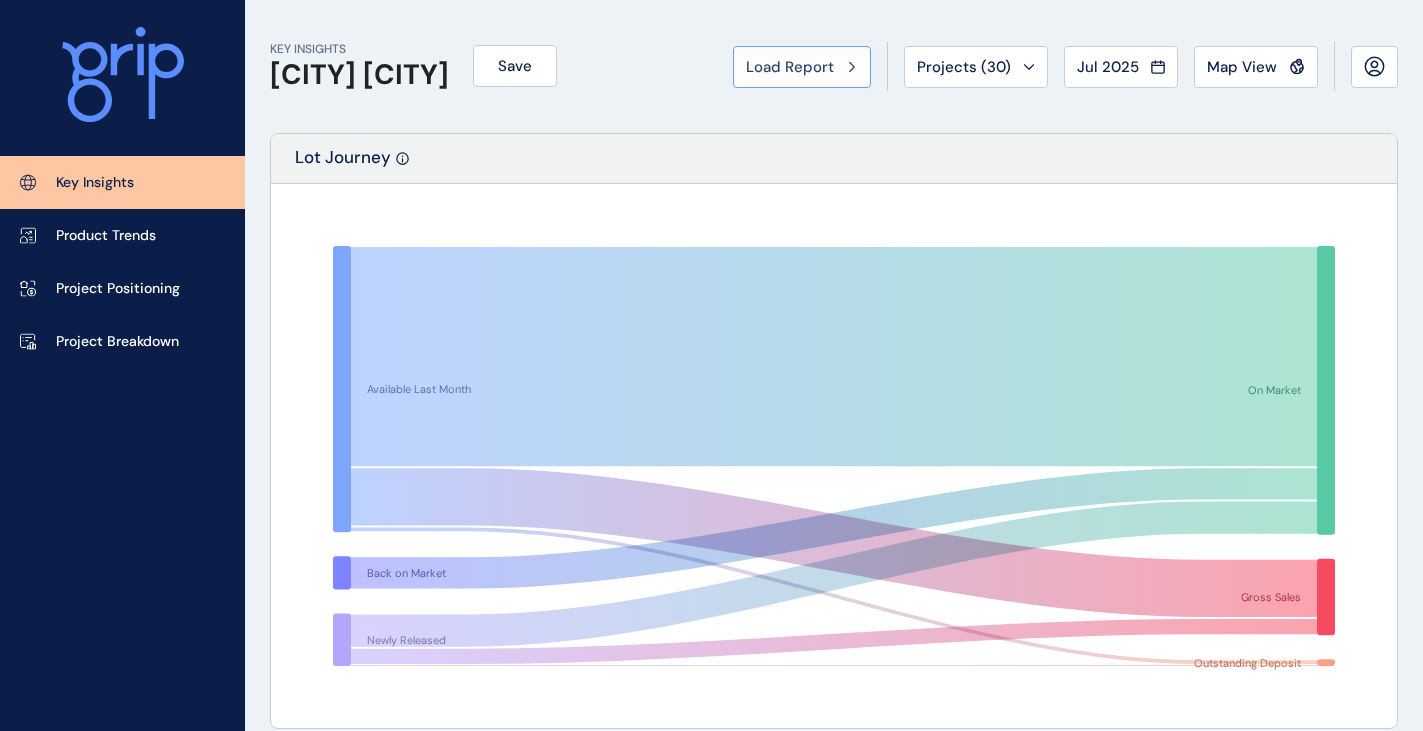 click on "Load Report" at bounding box center (790, 67) 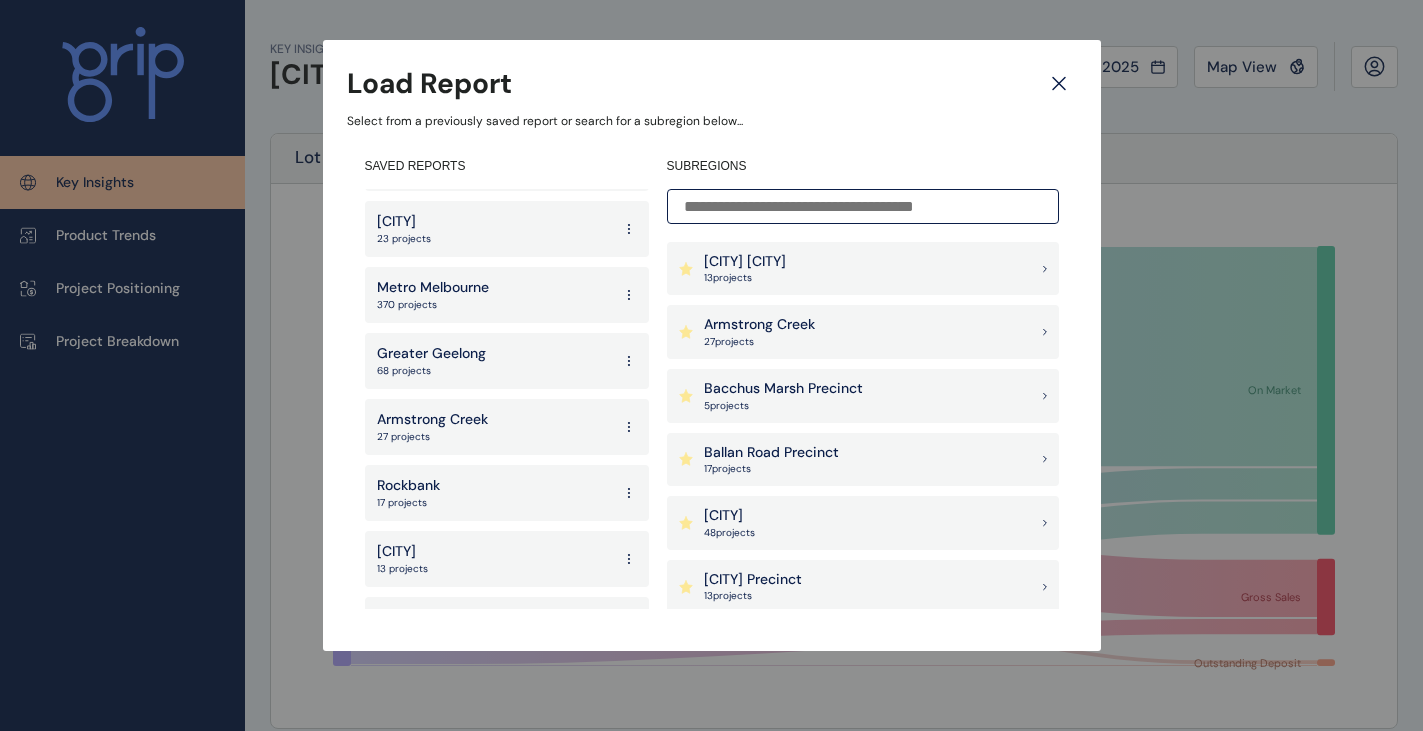 scroll, scrollTop: 2747, scrollLeft: 0, axis: vertical 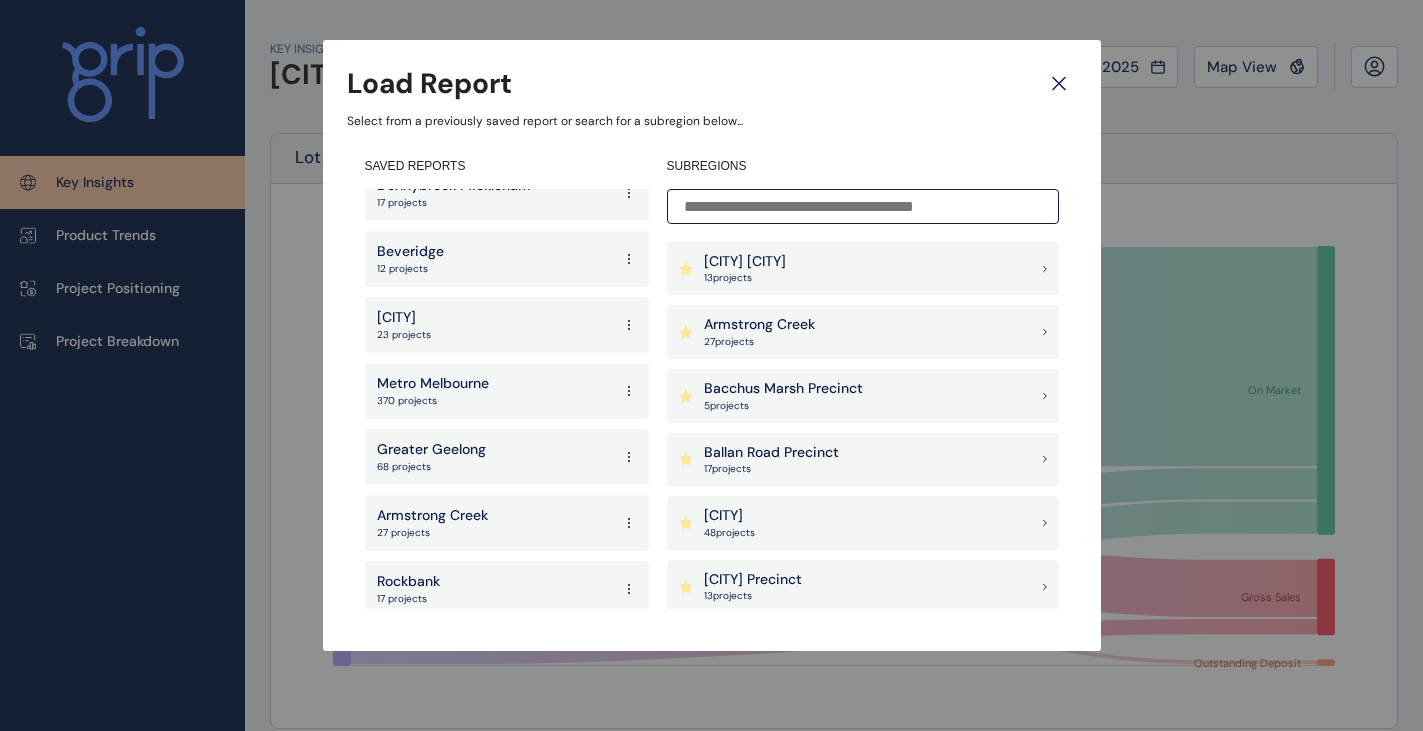 click on "Greater Geelong" at bounding box center [431, 450] 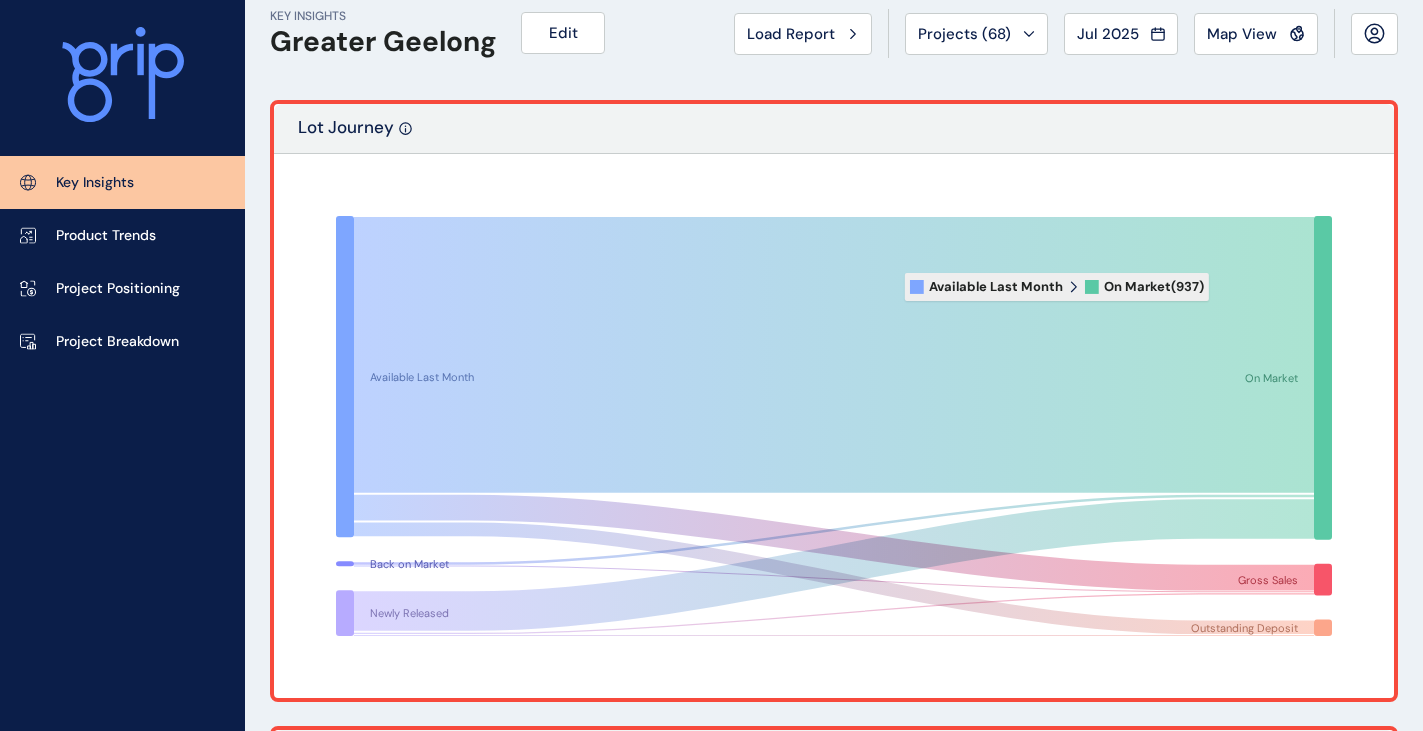 scroll, scrollTop: 0, scrollLeft: 0, axis: both 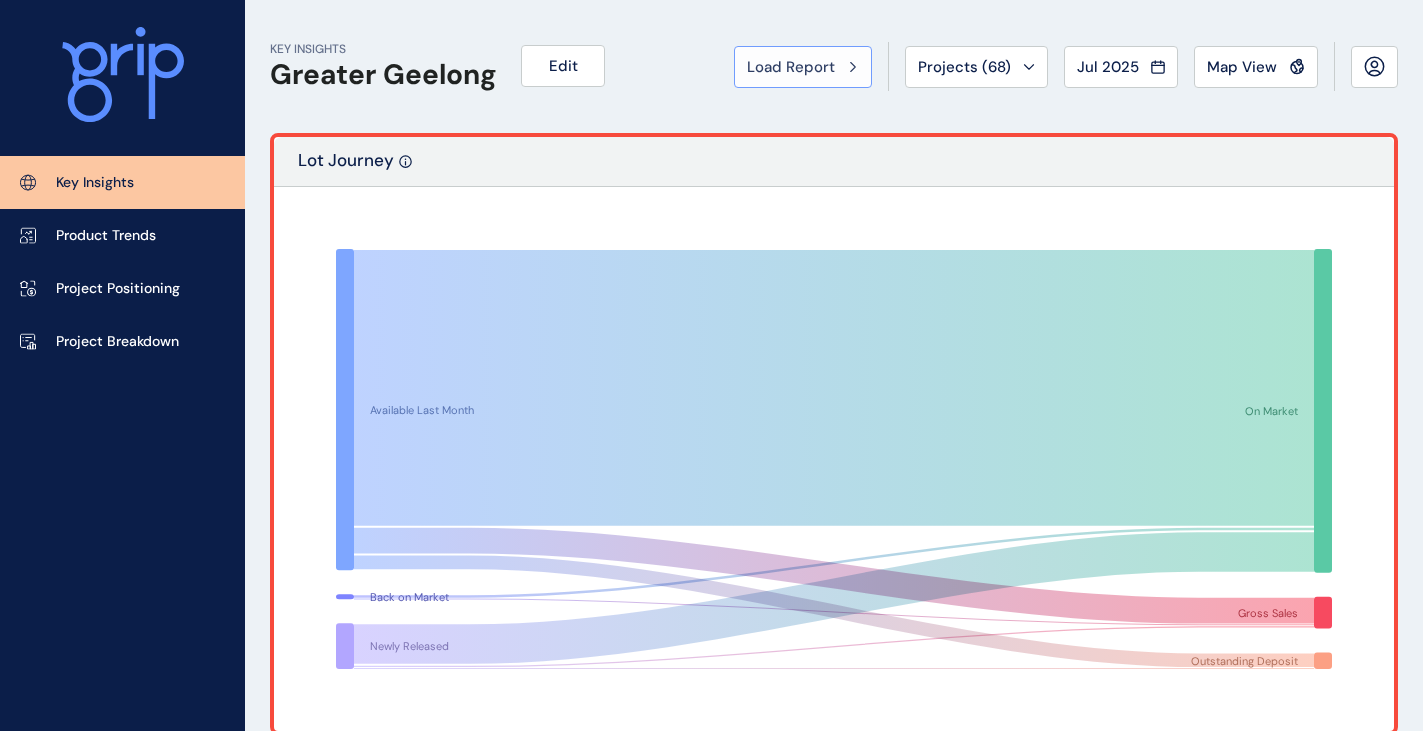 click on "Load Report" at bounding box center [791, 67] 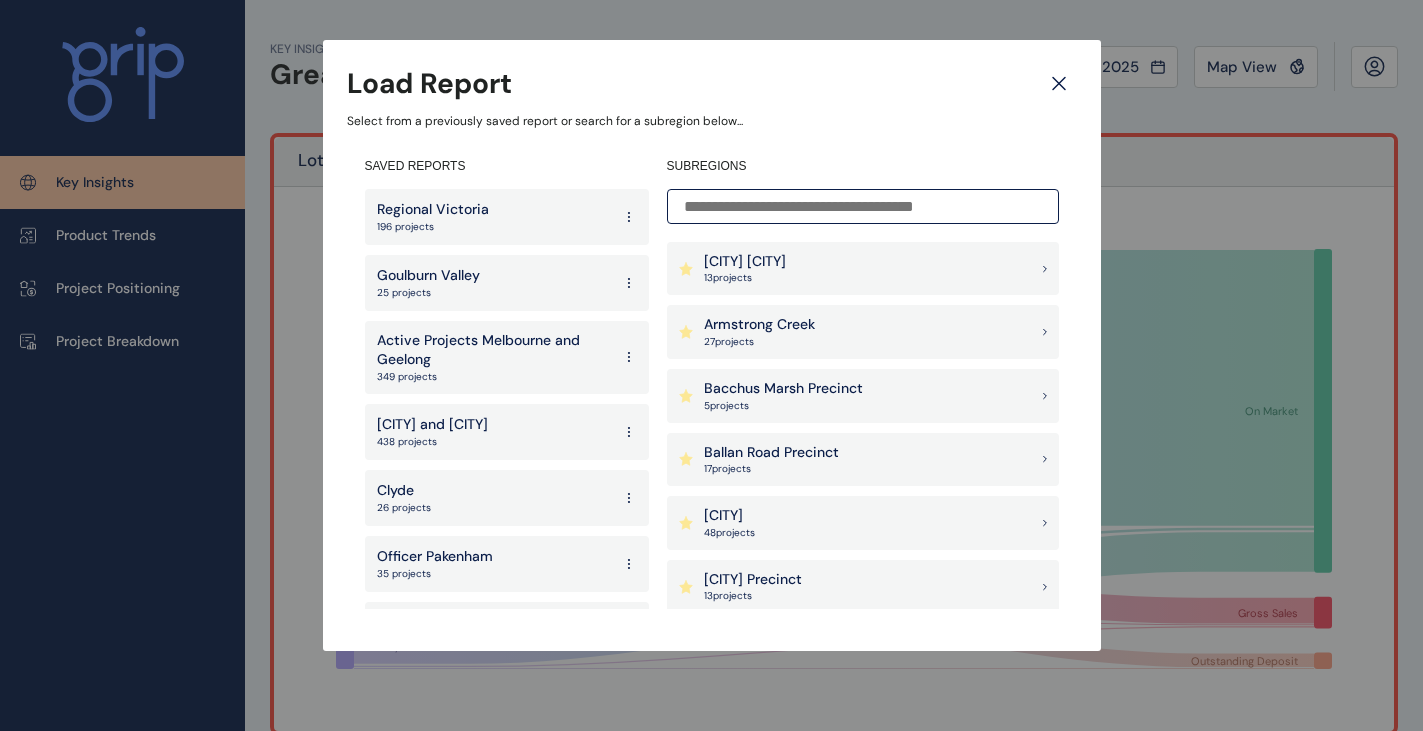 click on "Armstrong Creek" at bounding box center (759, 325) 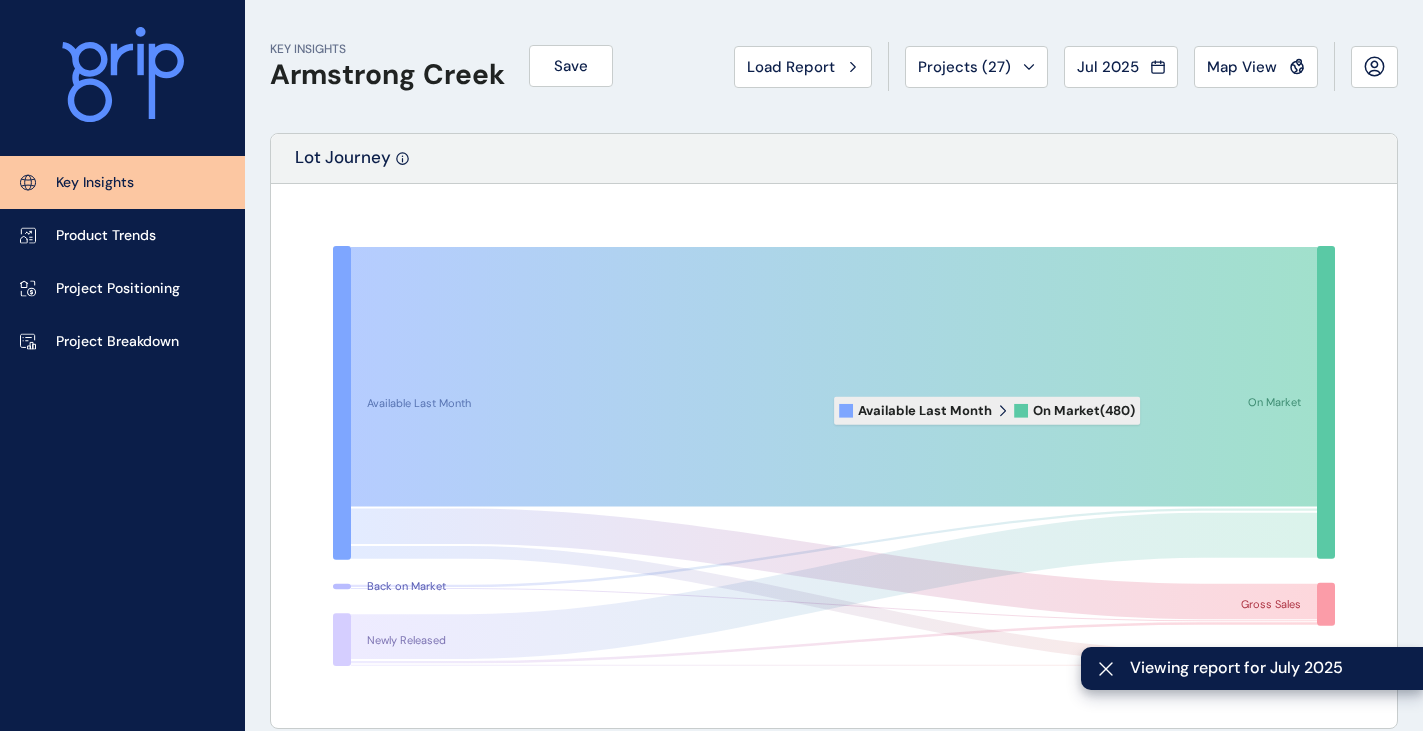 scroll, scrollTop: 0, scrollLeft: 0, axis: both 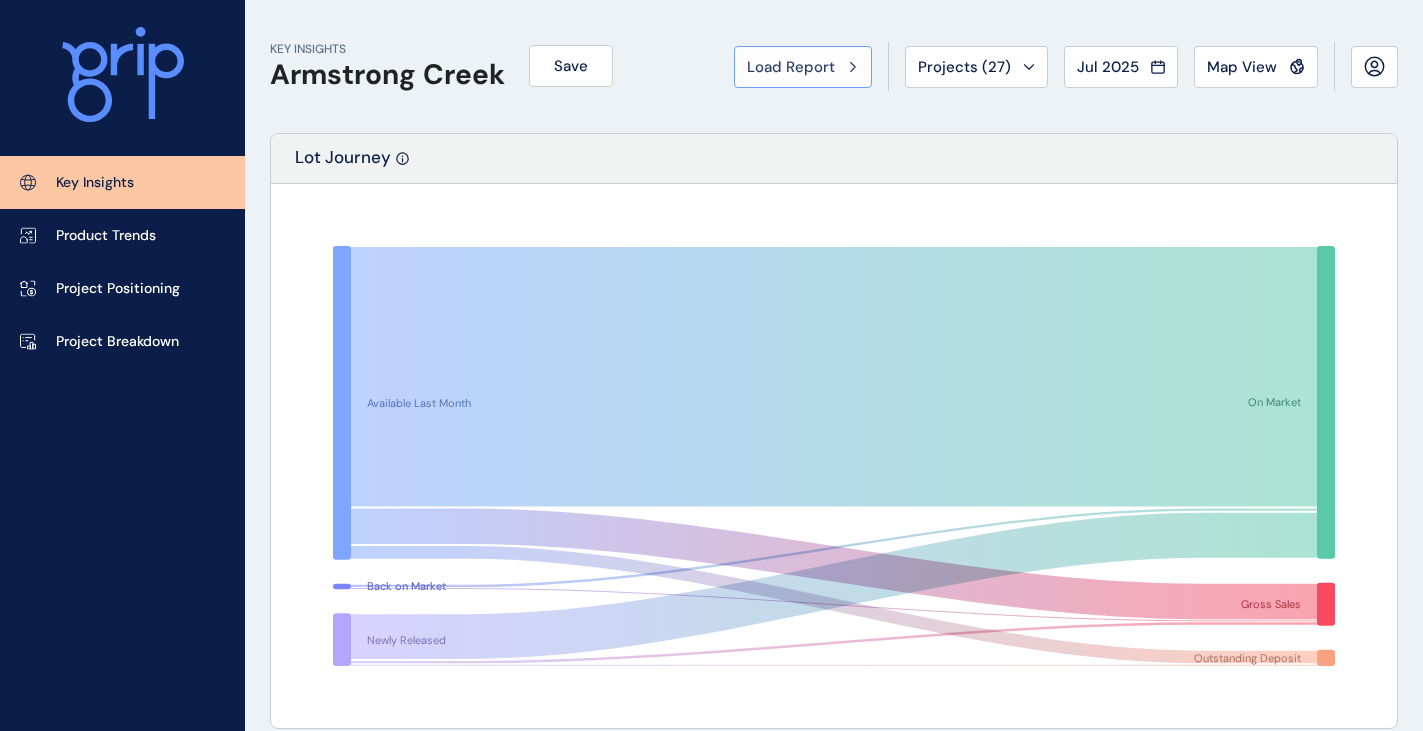 click on "Load Report" at bounding box center [791, 67] 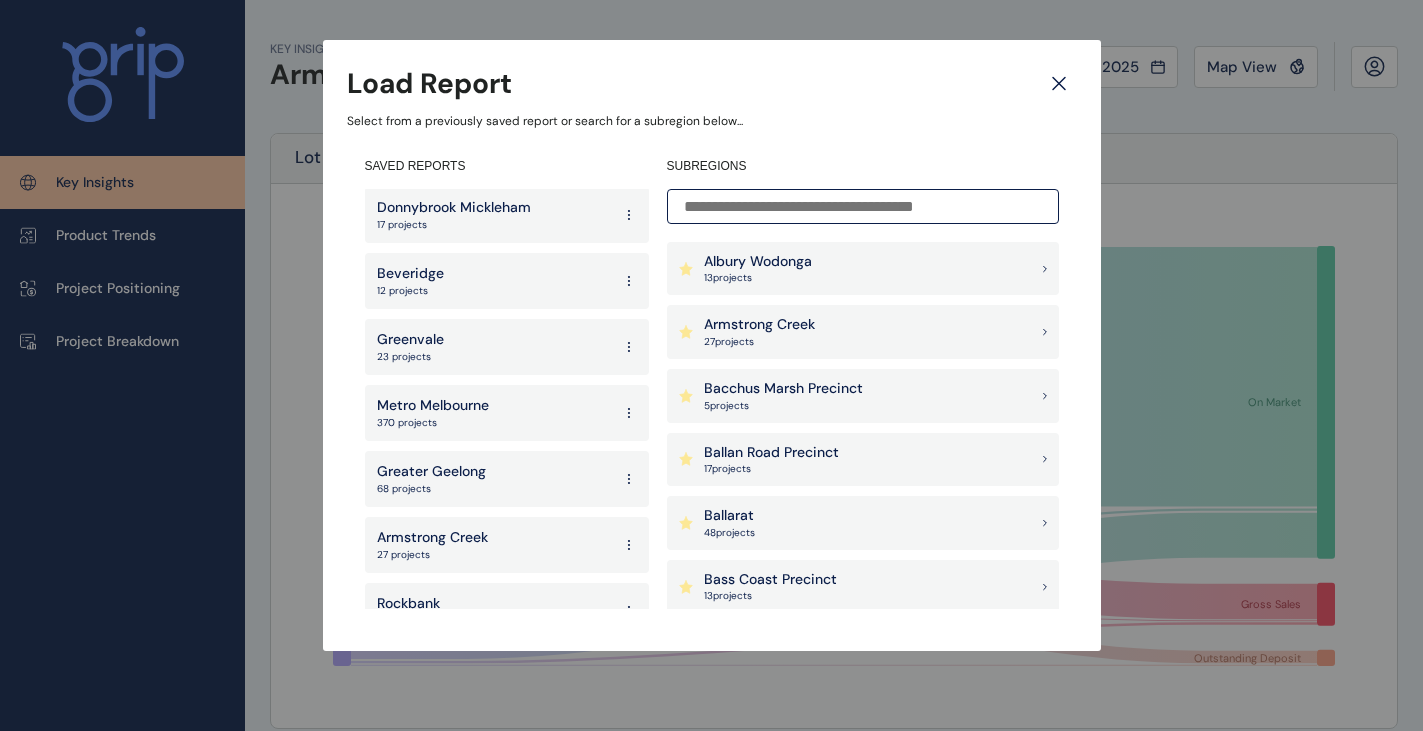 scroll, scrollTop: 2900, scrollLeft: 0, axis: vertical 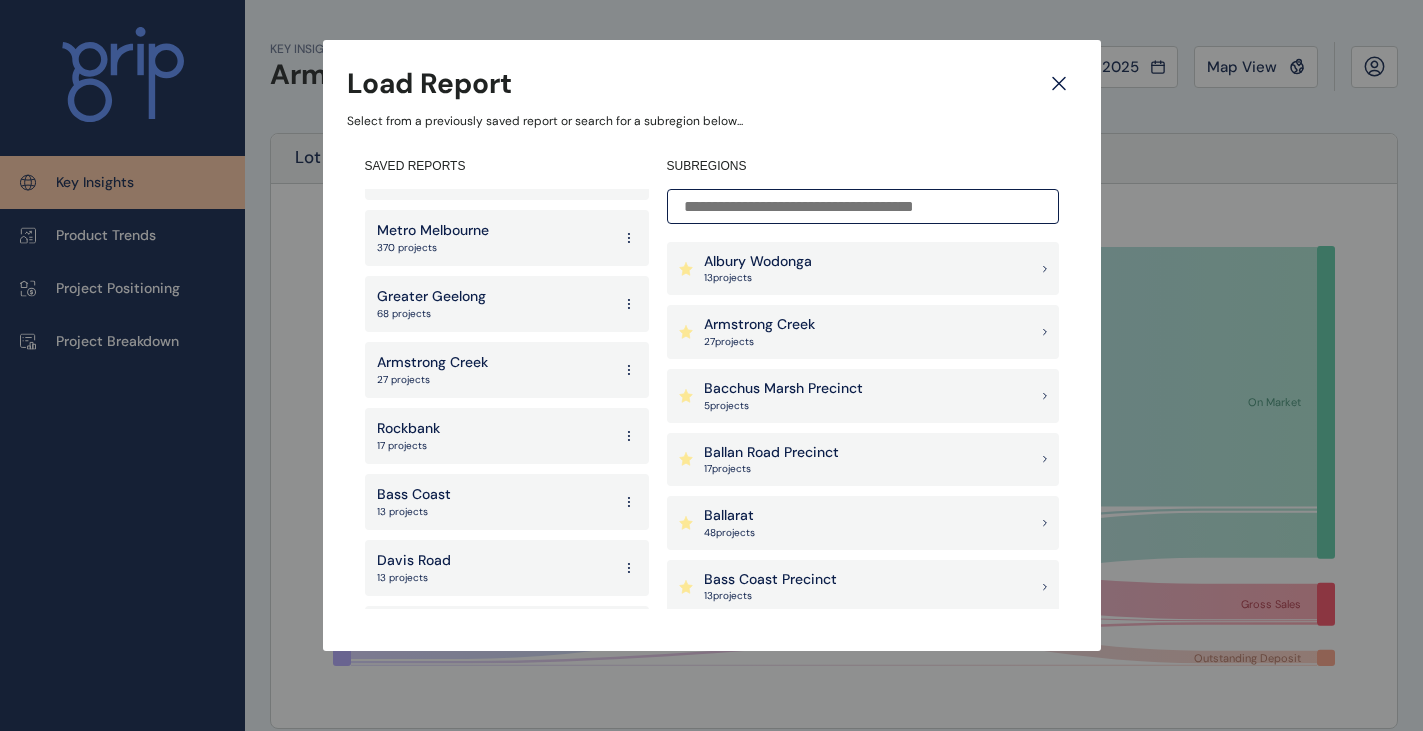 click on "Greater Geelong" at bounding box center (431, 297) 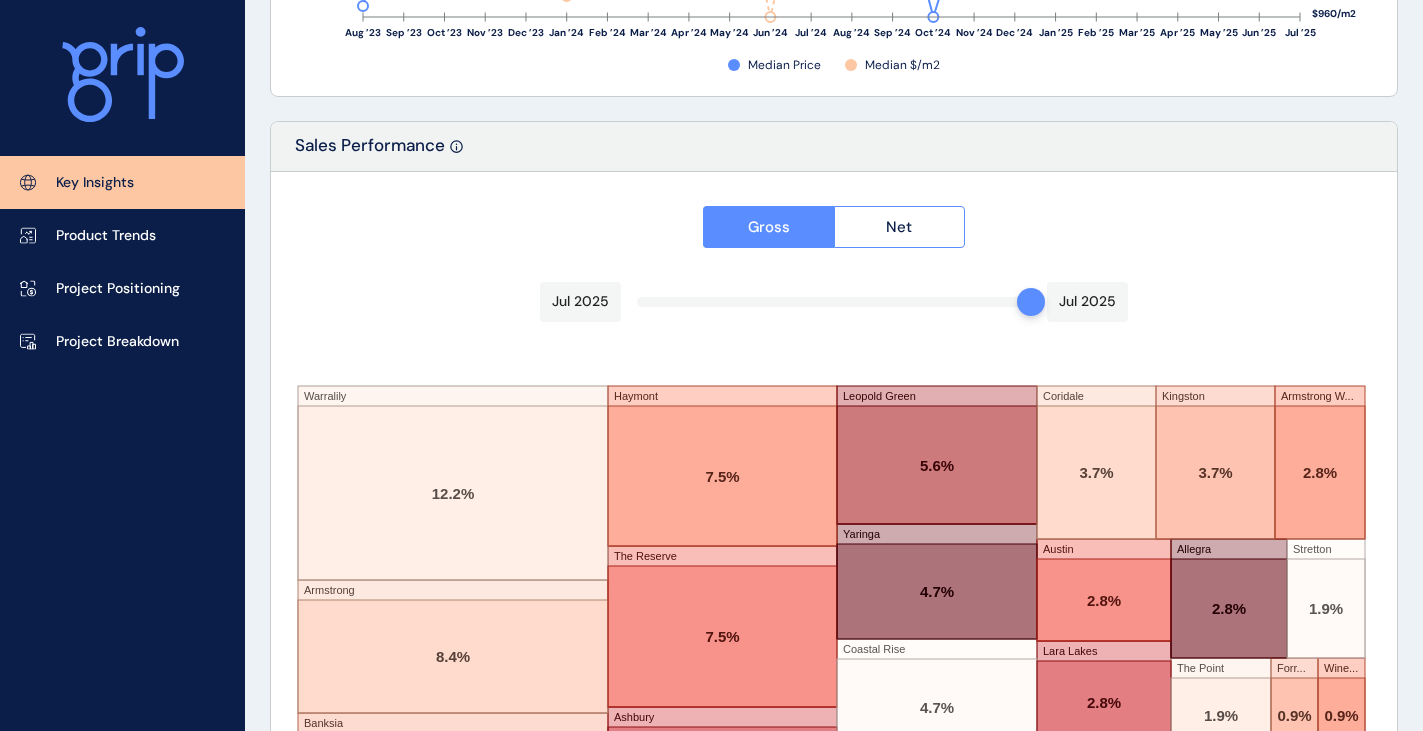 scroll, scrollTop: 3479, scrollLeft: 0, axis: vertical 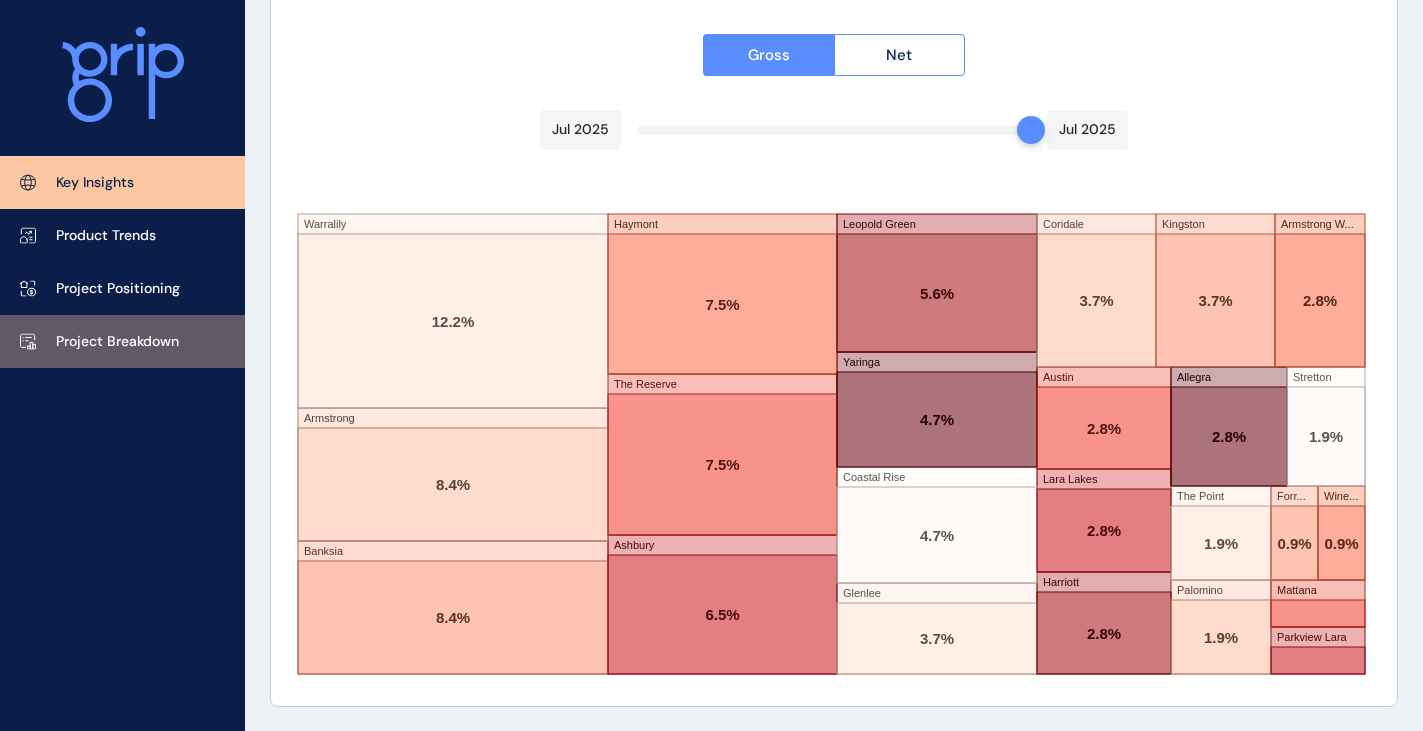 click on "Project Breakdown" at bounding box center (122, 341) 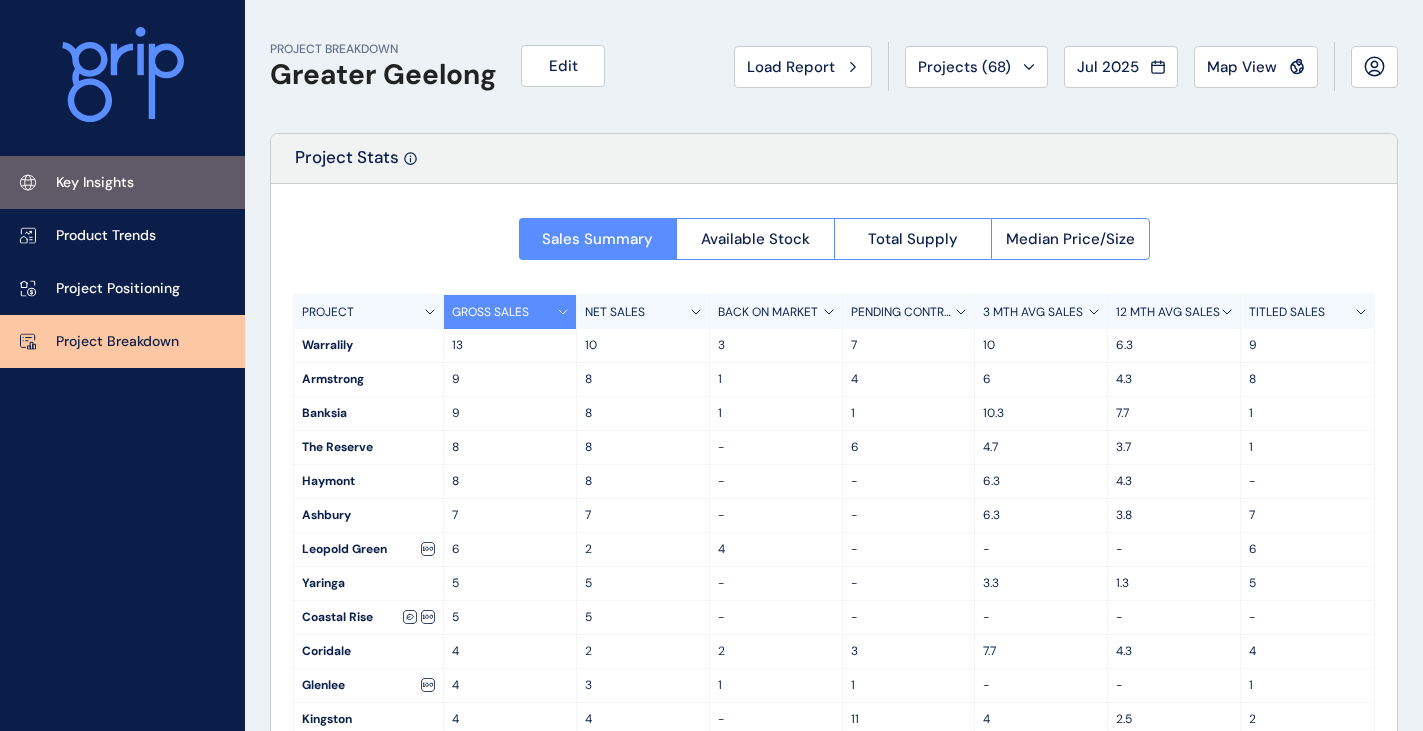 click on "Key Insights" at bounding box center (122, 182) 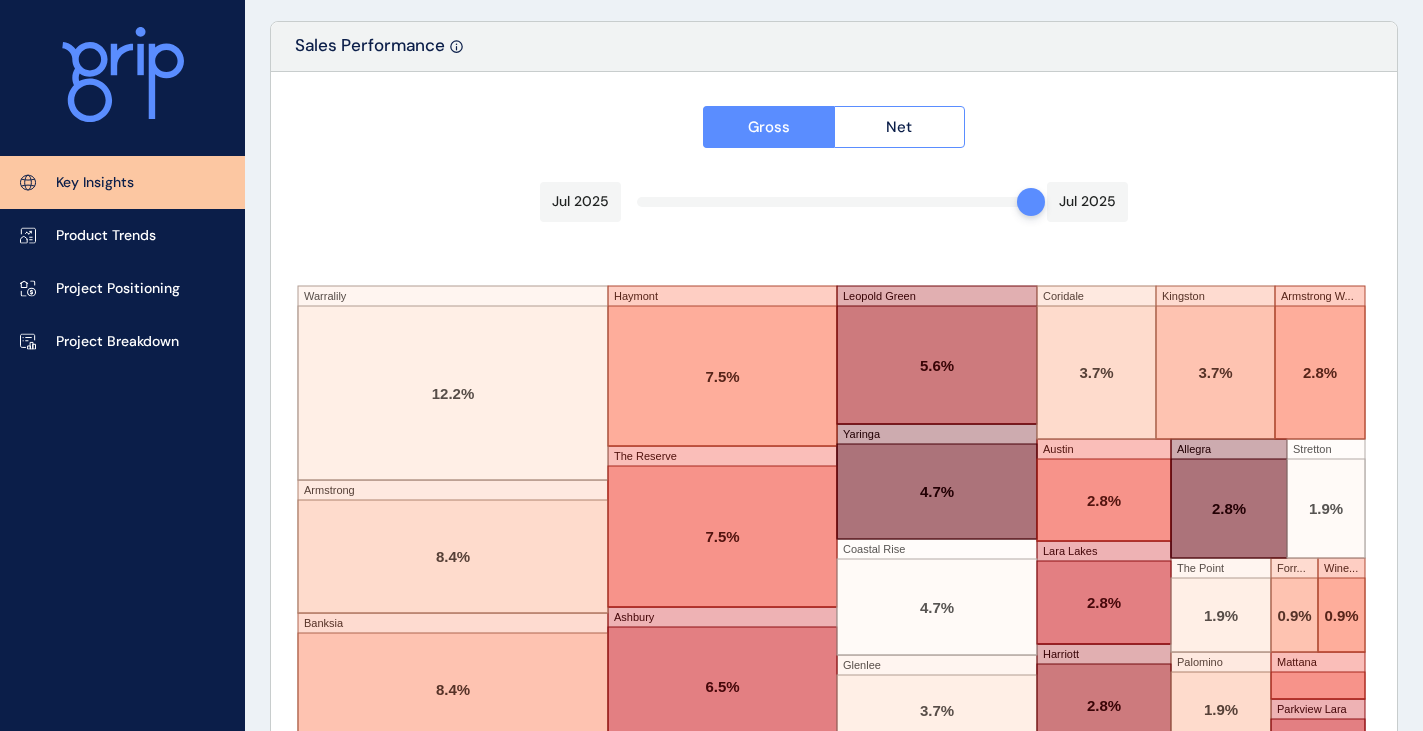 scroll, scrollTop: 3479, scrollLeft: 0, axis: vertical 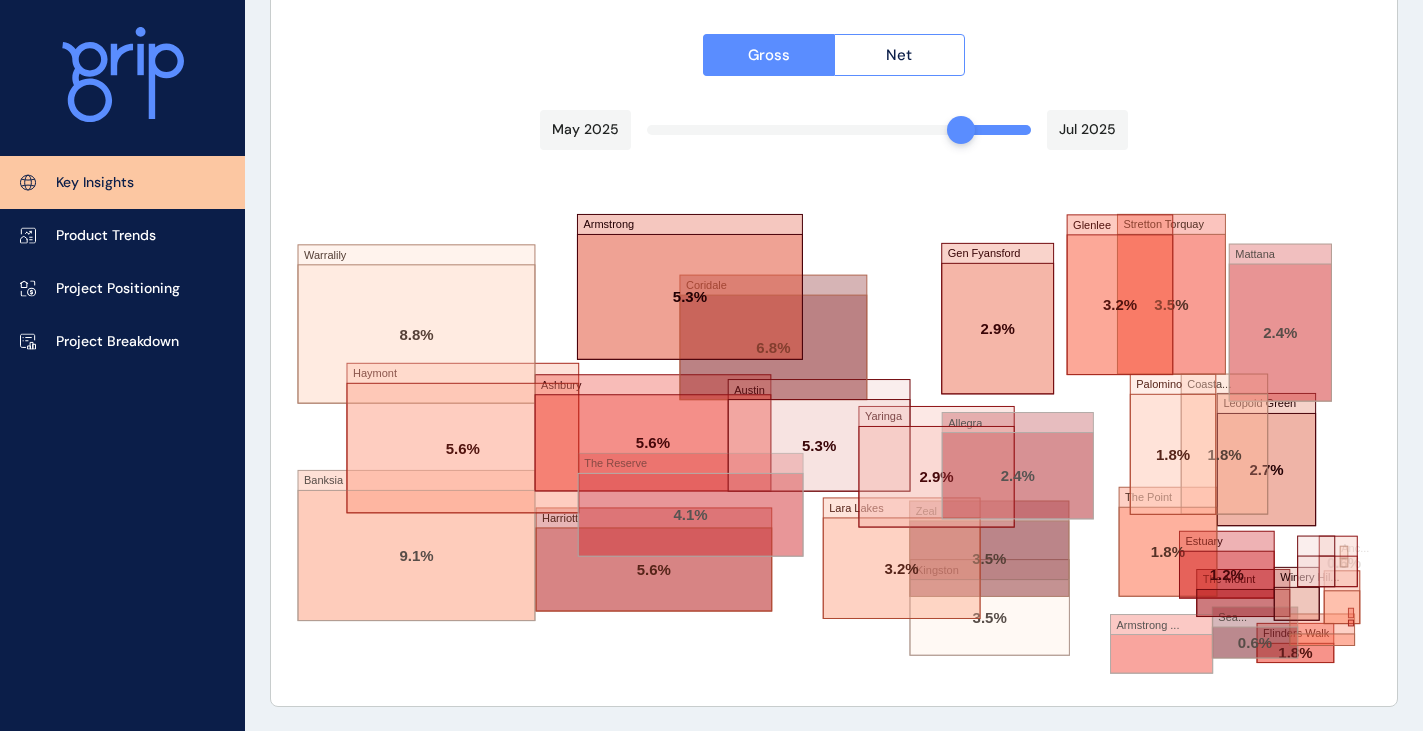 drag, startPoint x: 1032, startPoint y: 130, endPoint x: 972, endPoint y: 127, distance: 60.074955 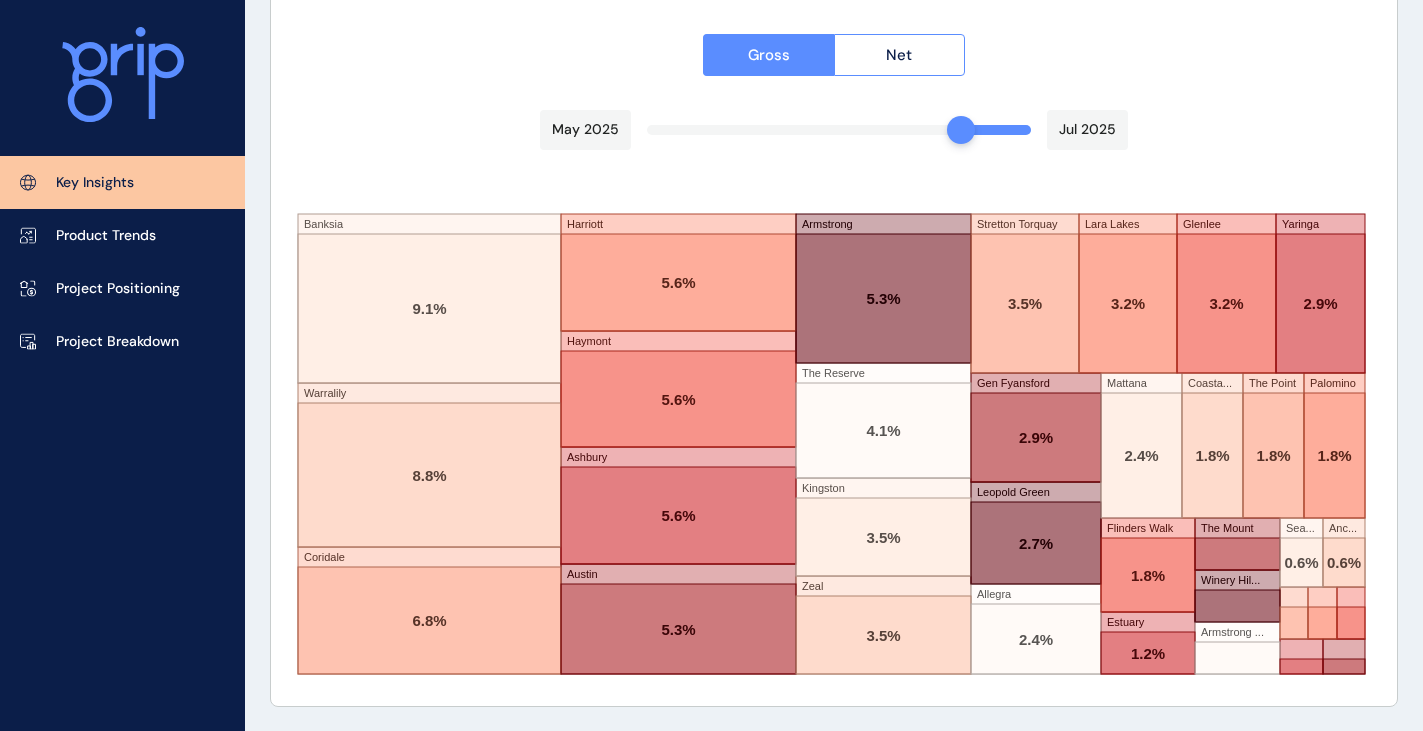 click on "Banksia Warralily Coridale Harriott Haymont Ashbury Austin Armstrong The Reserve Kingston Zeal Stretton Torquay Lara Lakes Glenlee Yaringa Gen Fyansford Leopold Green Allegra Mattana Coasta... The Point Palomino Flinders Walk Estuary The Mount Winery Hil... Armstrong ... Sea... Anc..." at bounding box center [834, 353] 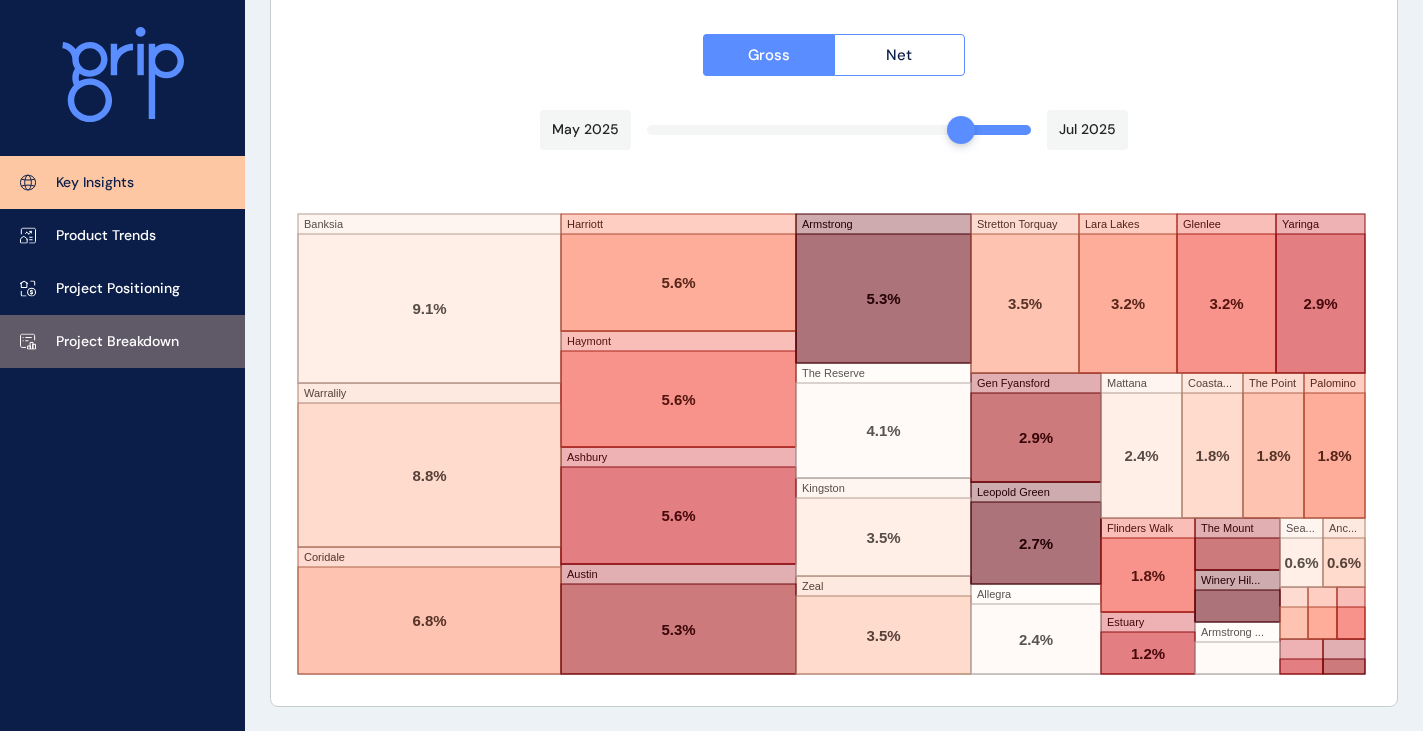 click on "Project Breakdown" at bounding box center [122, 341] 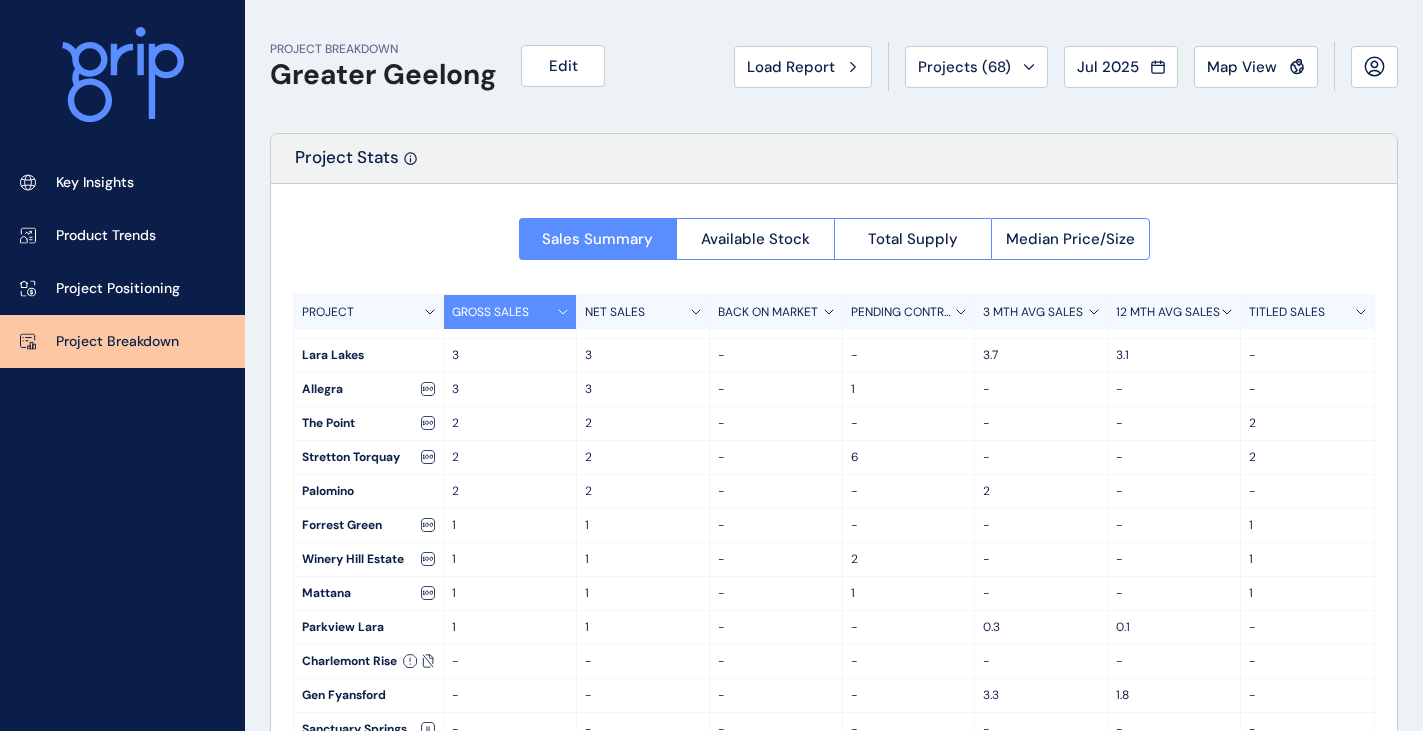 scroll, scrollTop: 893, scrollLeft: 0, axis: vertical 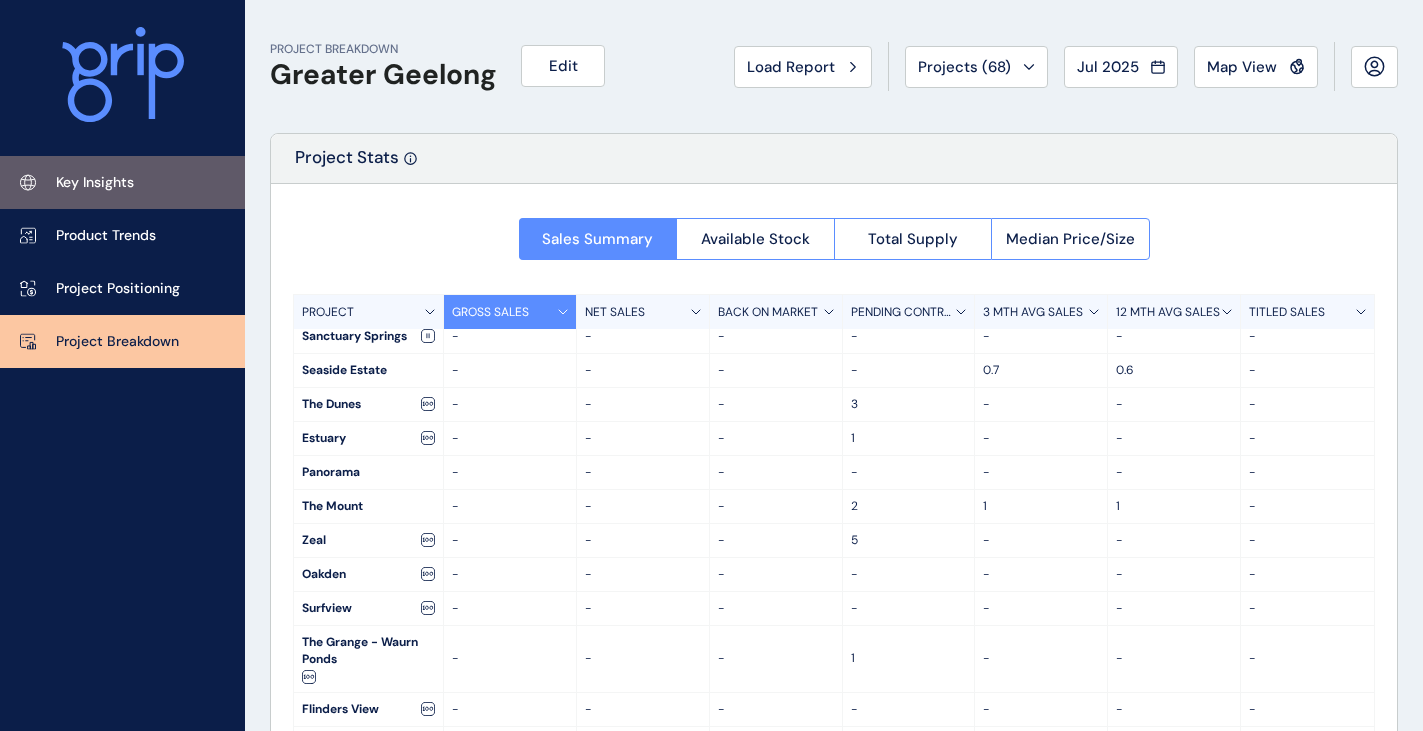 click on "Key Insights" at bounding box center (122, 182) 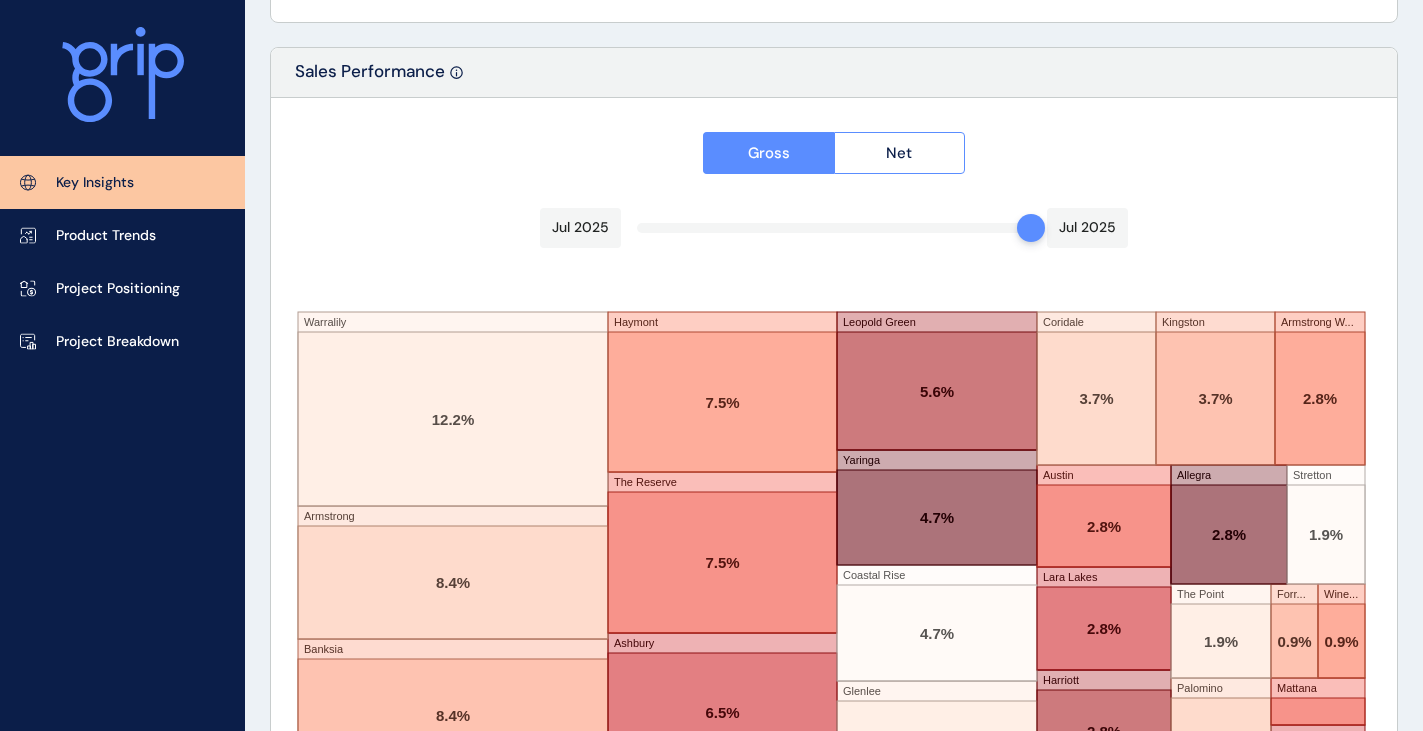 scroll, scrollTop: 3479, scrollLeft: 0, axis: vertical 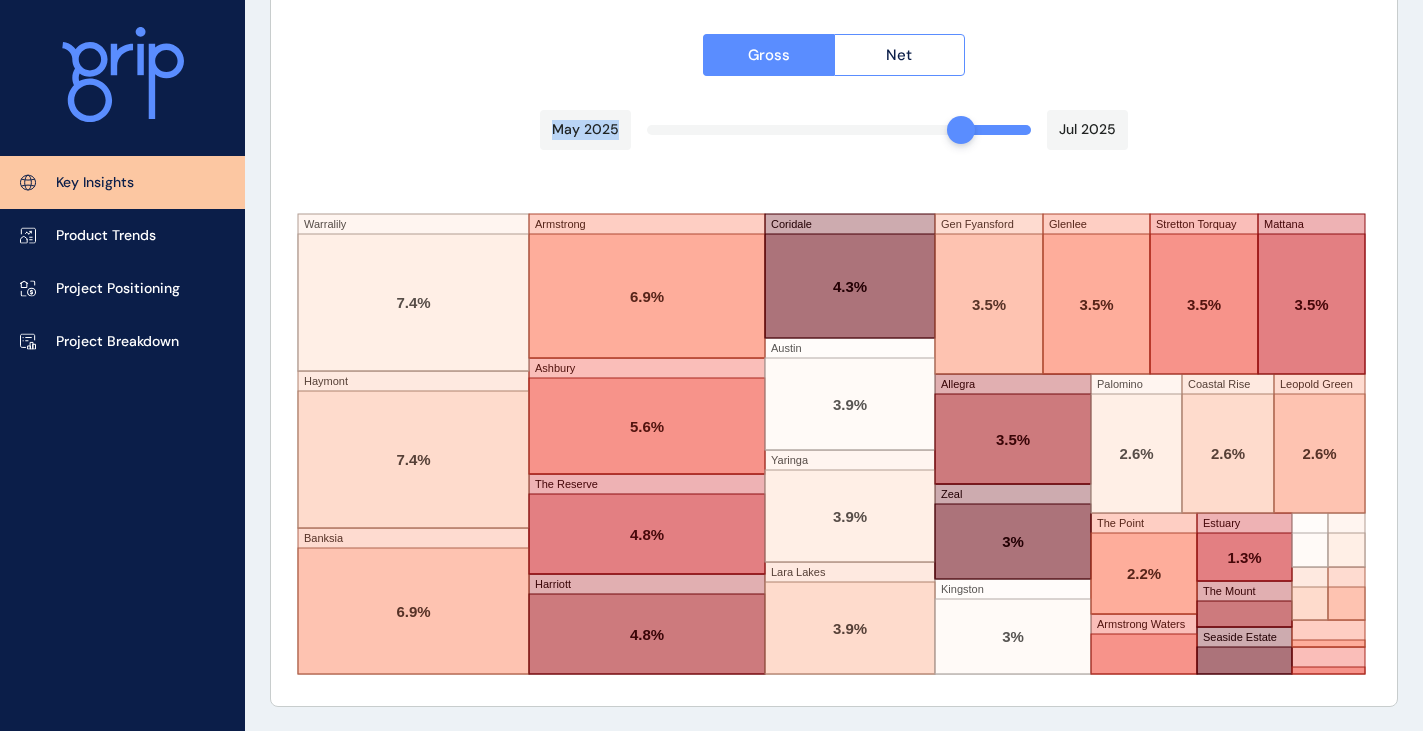 drag, startPoint x: 1035, startPoint y: 126, endPoint x: 976, endPoint y: 134, distance: 59.5399 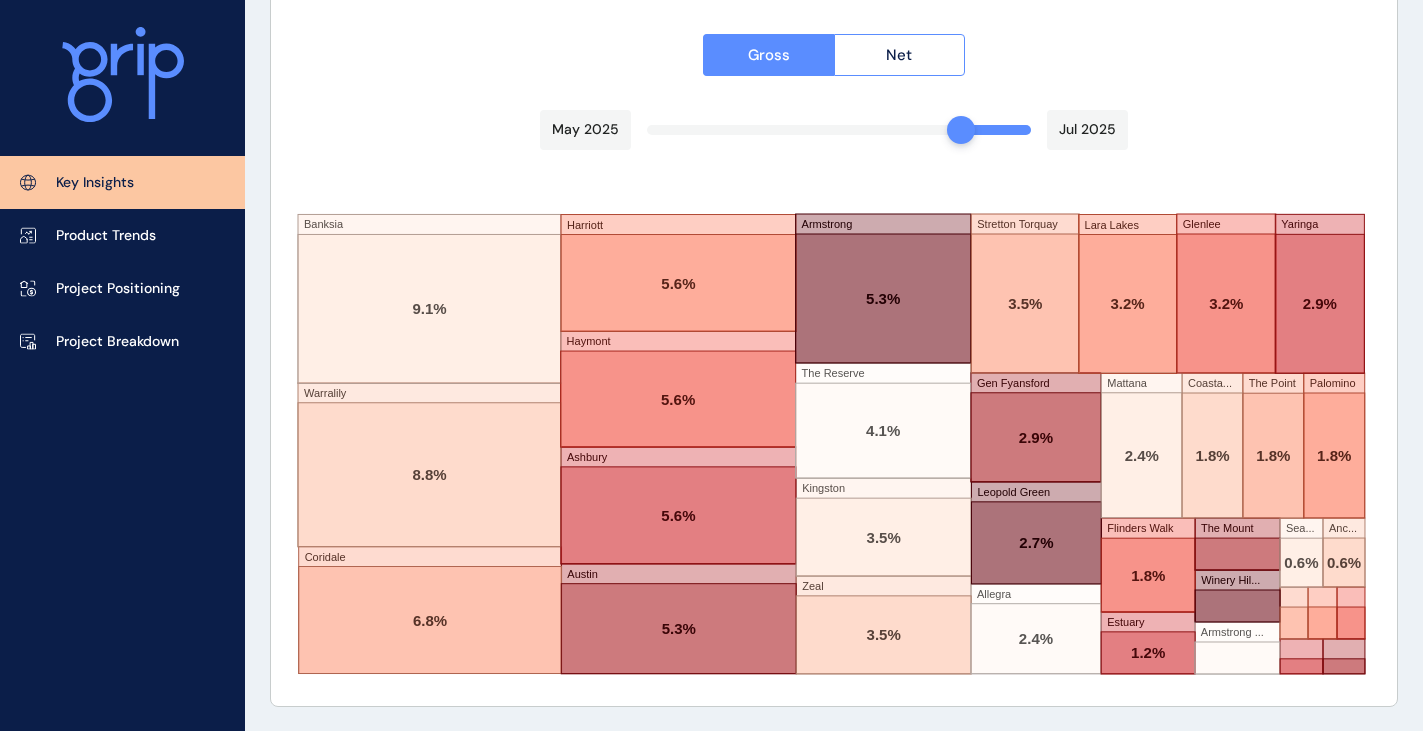 click on "Banksia Warralily Coridale Harriott Haymont Ashbury Austin Armstrong The Reserve Kingston Zeal Stretton Torquay Lara Lakes Glenlee Yaringa Gen Fyansford Leopold Green Allegra Mattana Coasta... The Point Palomino Flinders Walk Estuary The Mount Winery Hil... Armstrong ... Sea... Anc..." at bounding box center [834, 353] 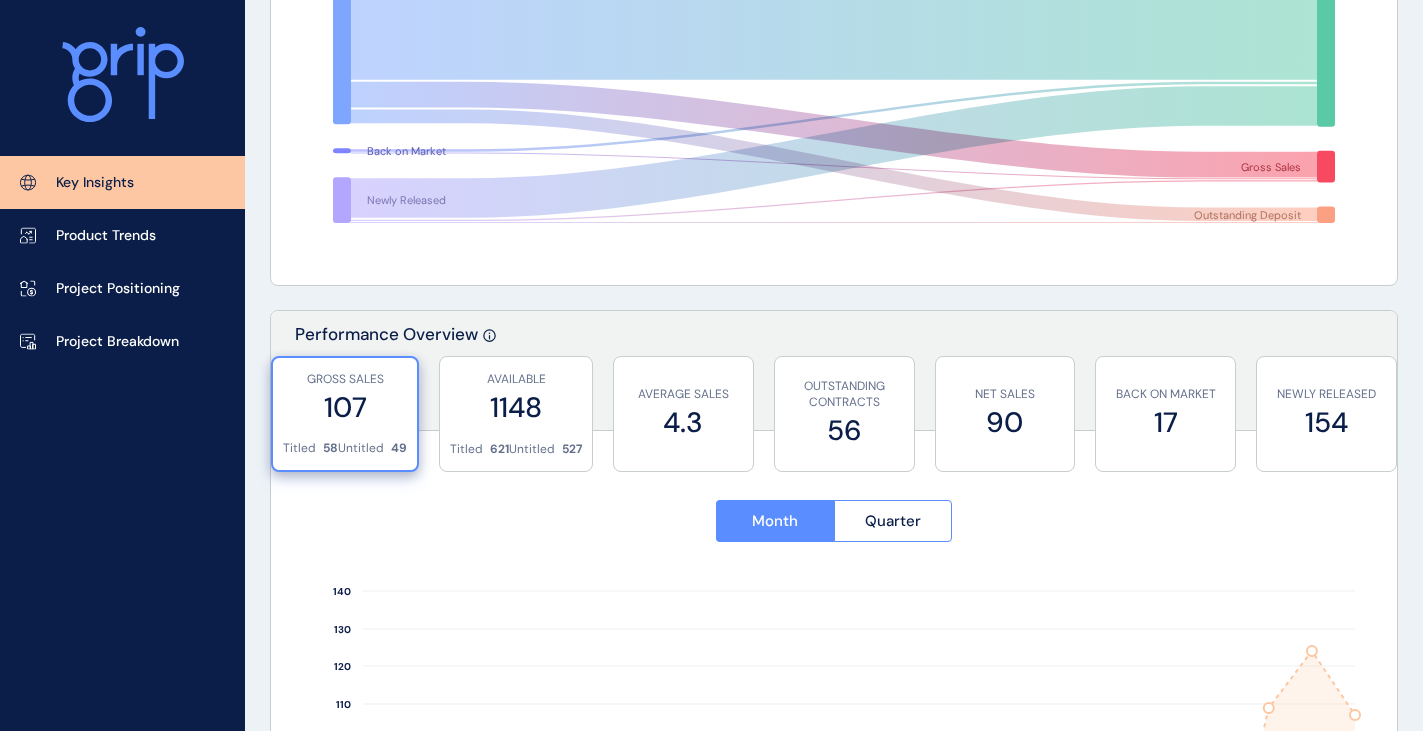 scroll, scrollTop: 600, scrollLeft: 0, axis: vertical 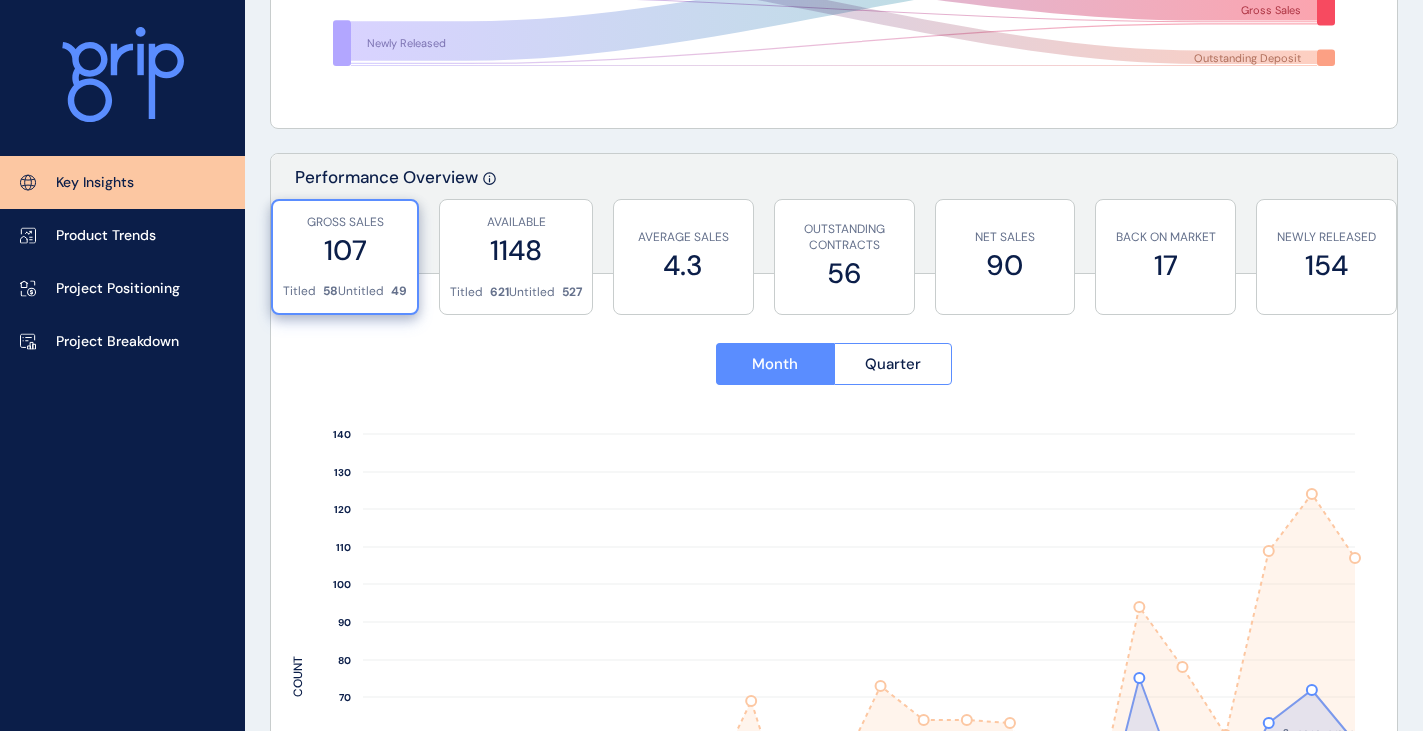 drag, startPoint x: 956, startPoint y: 154, endPoint x: 919, endPoint y: 156, distance: 37.054016 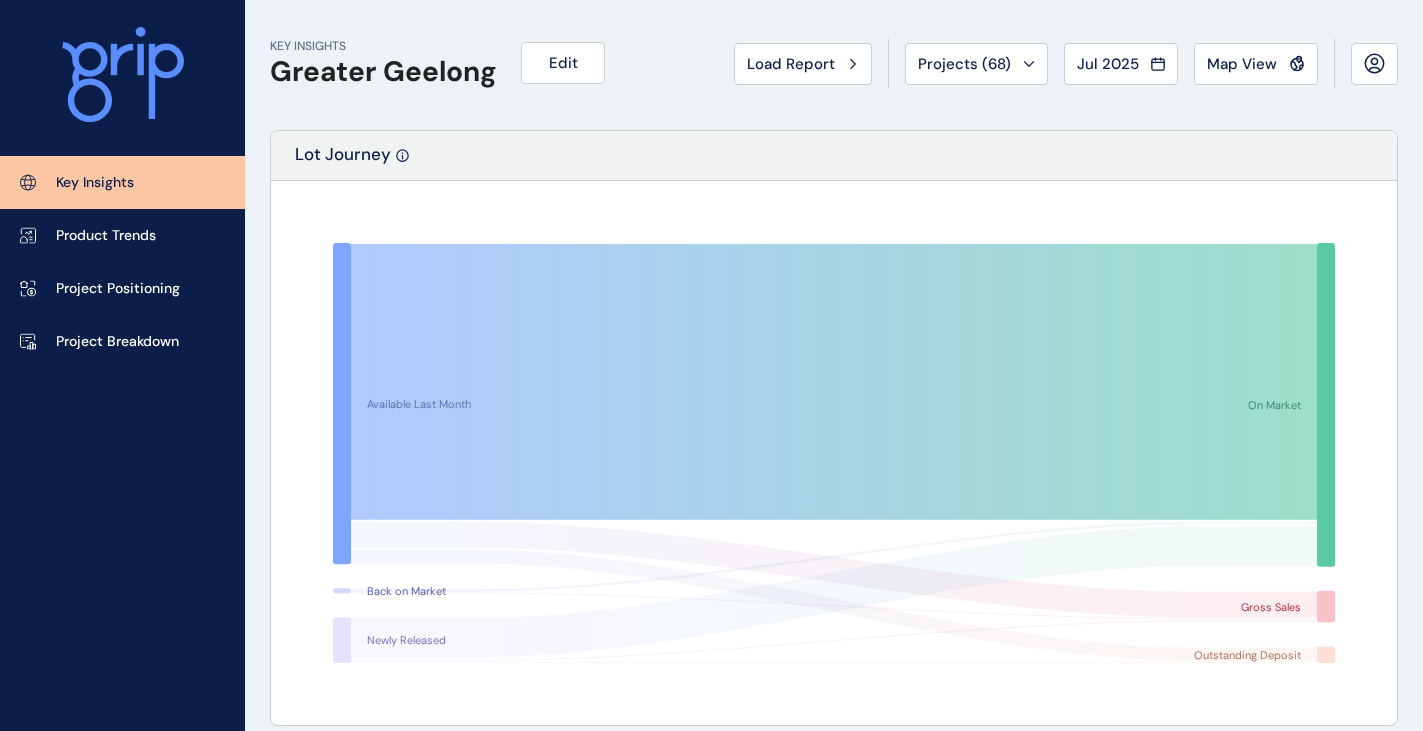 scroll, scrollTop: 0, scrollLeft: 0, axis: both 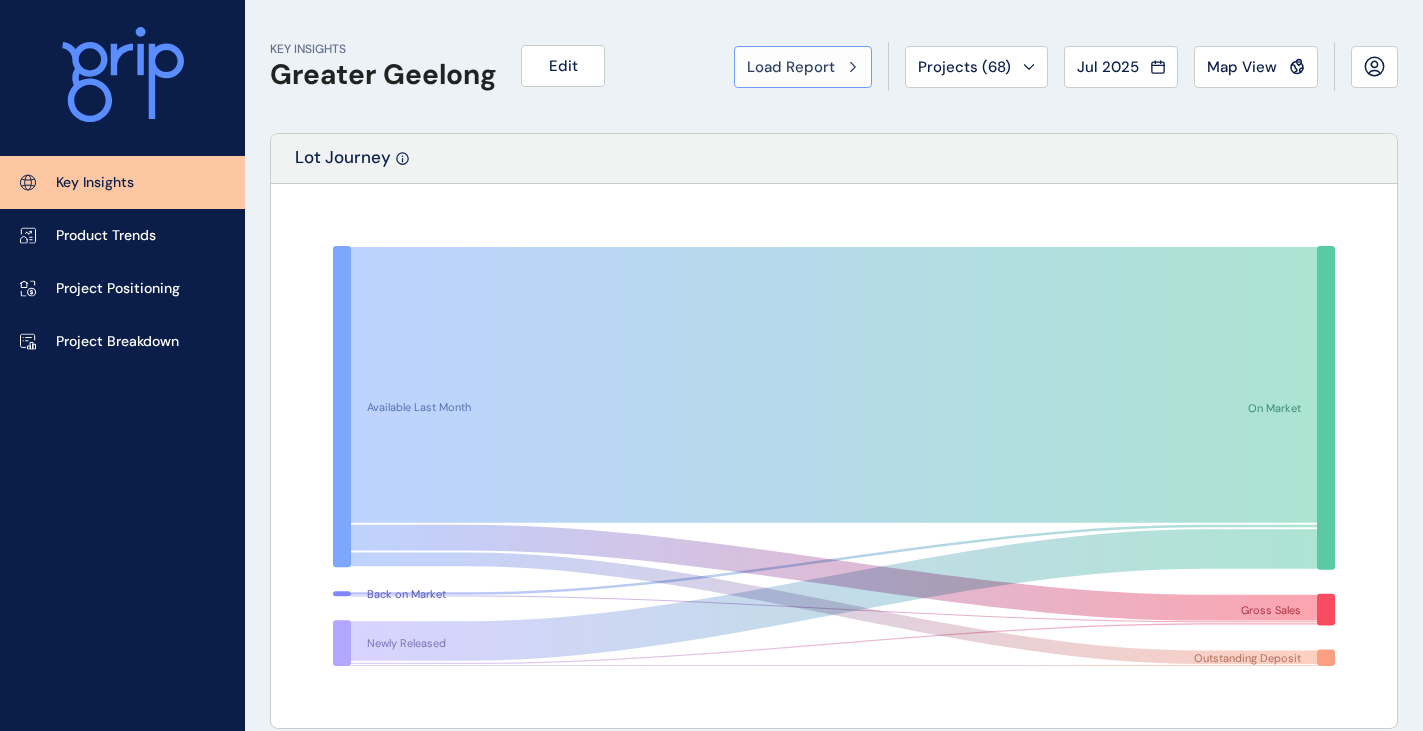 click on "Load Report" at bounding box center [791, 67] 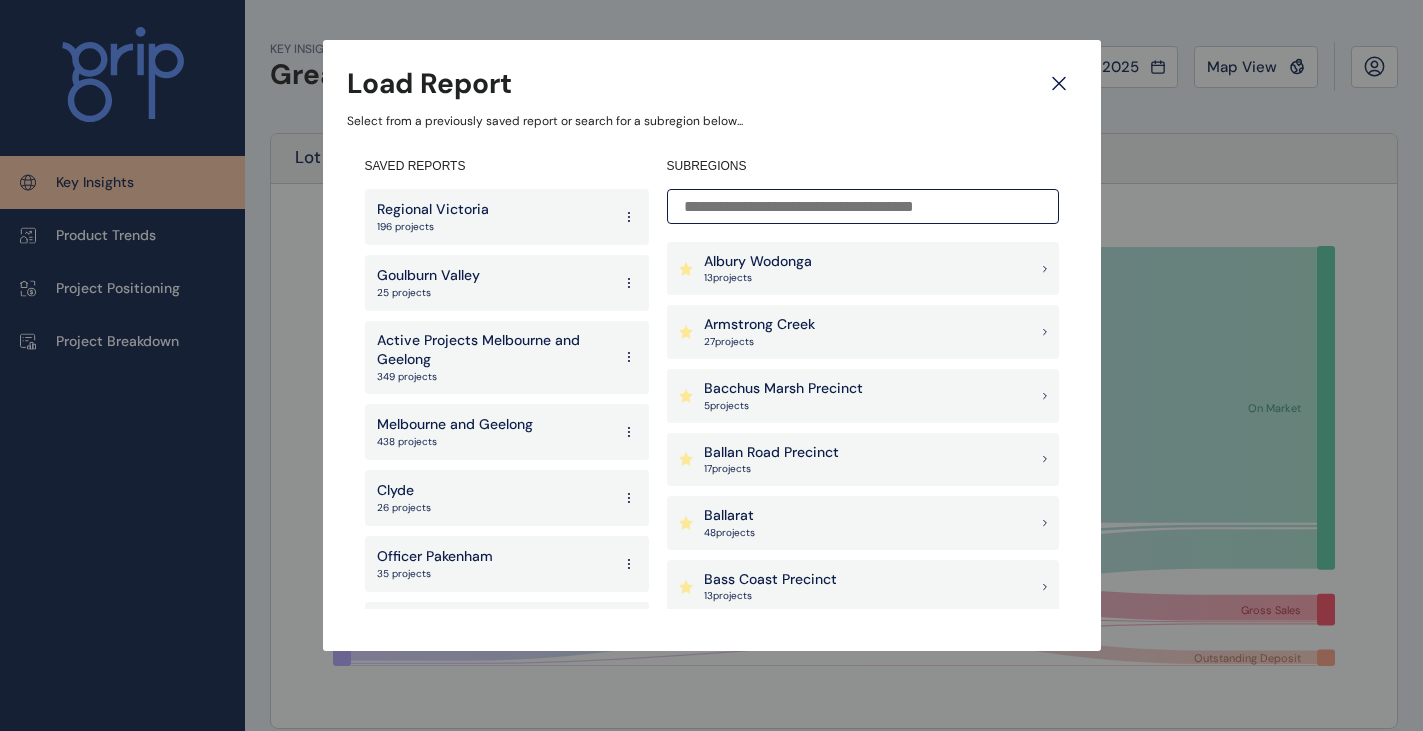 click on "Armstrong Creek" at bounding box center [759, 325] 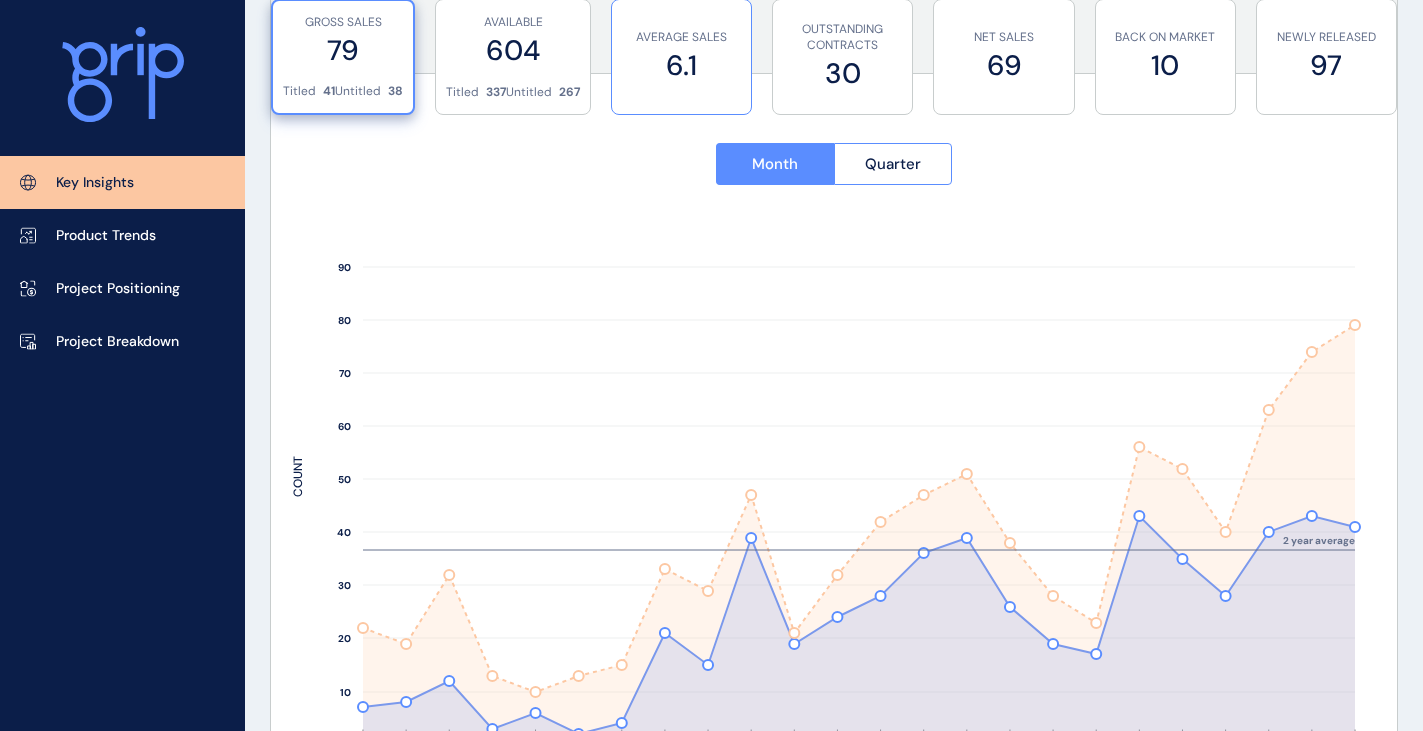 scroll, scrollTop: 500, scrollLeft: 0, axis: vertical 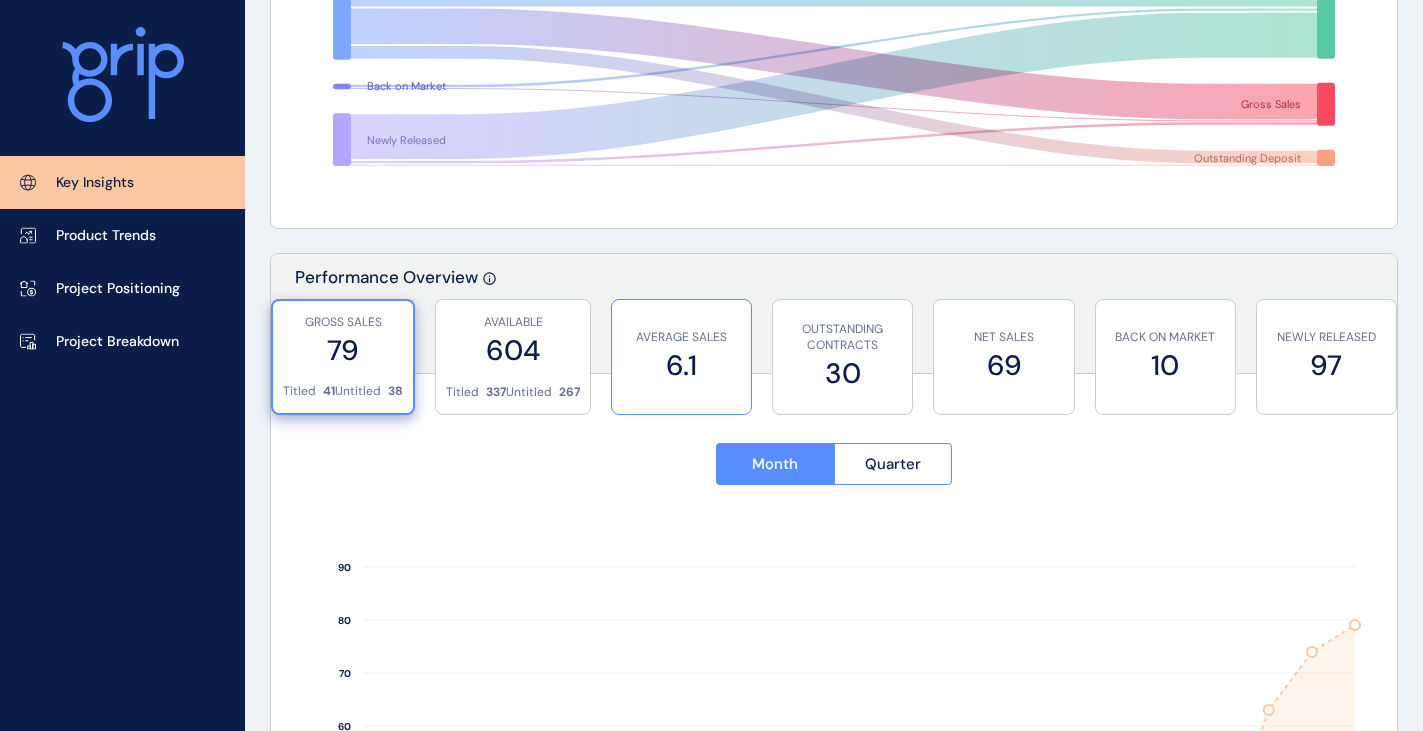 click on "AVERAGE SALES" at bounding box center [681, 337] 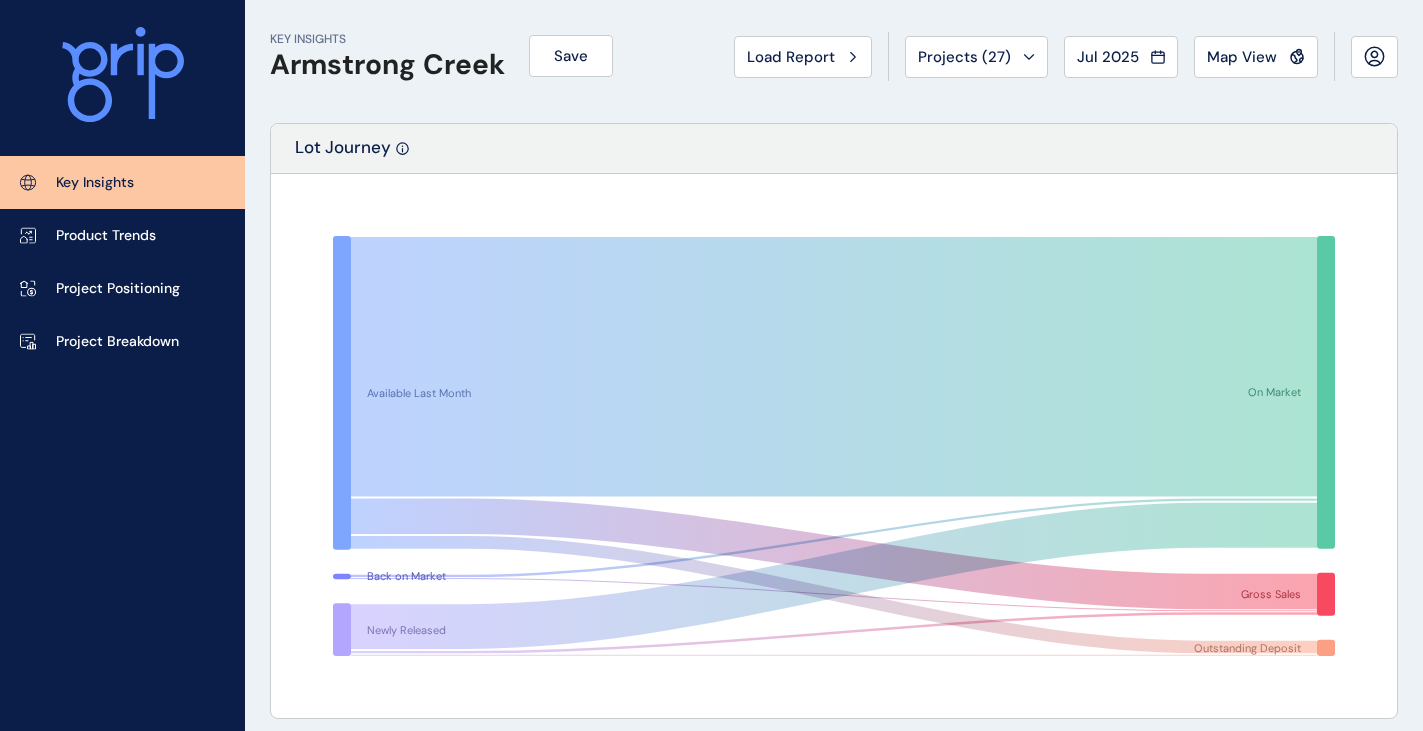 scroll, scrollTop: 0, scrollLeft: 0, axis: both 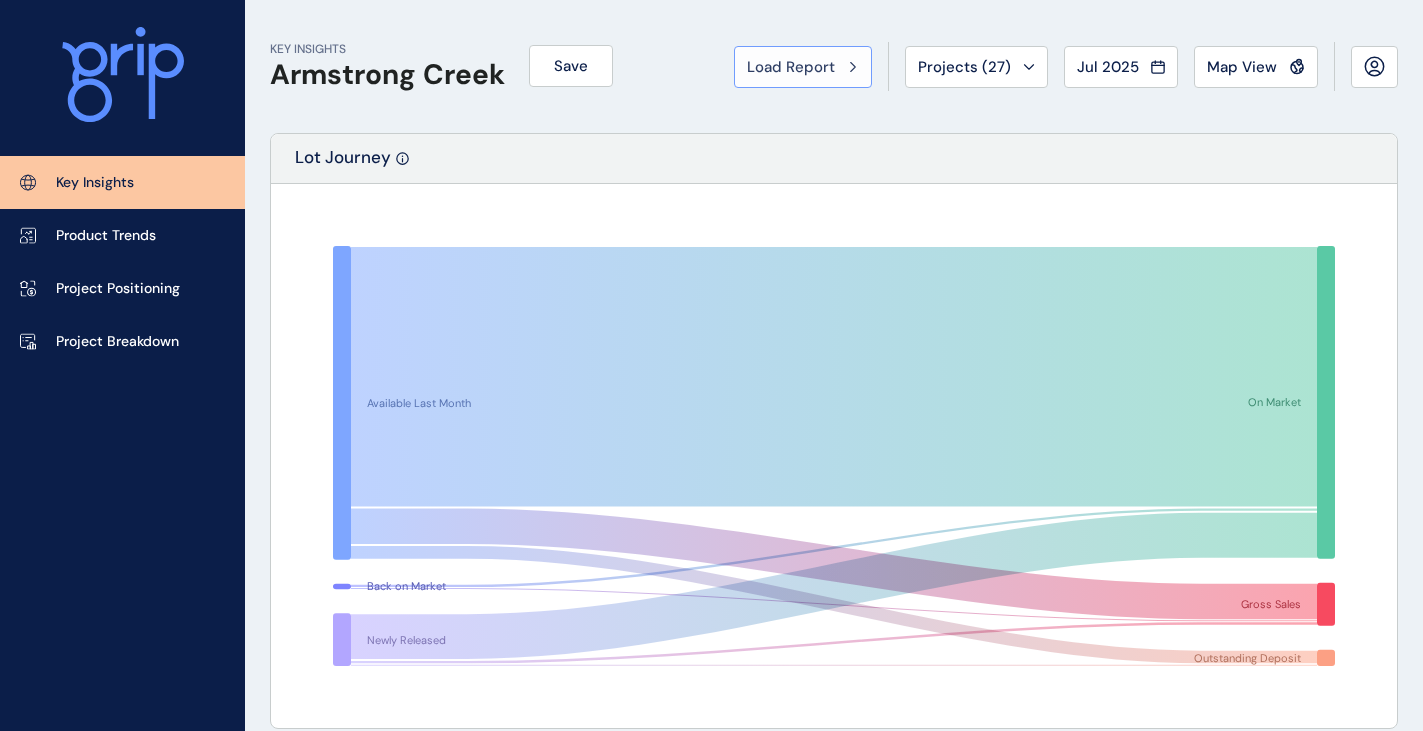 click on "Load Report" at bounding box center (791, 67) 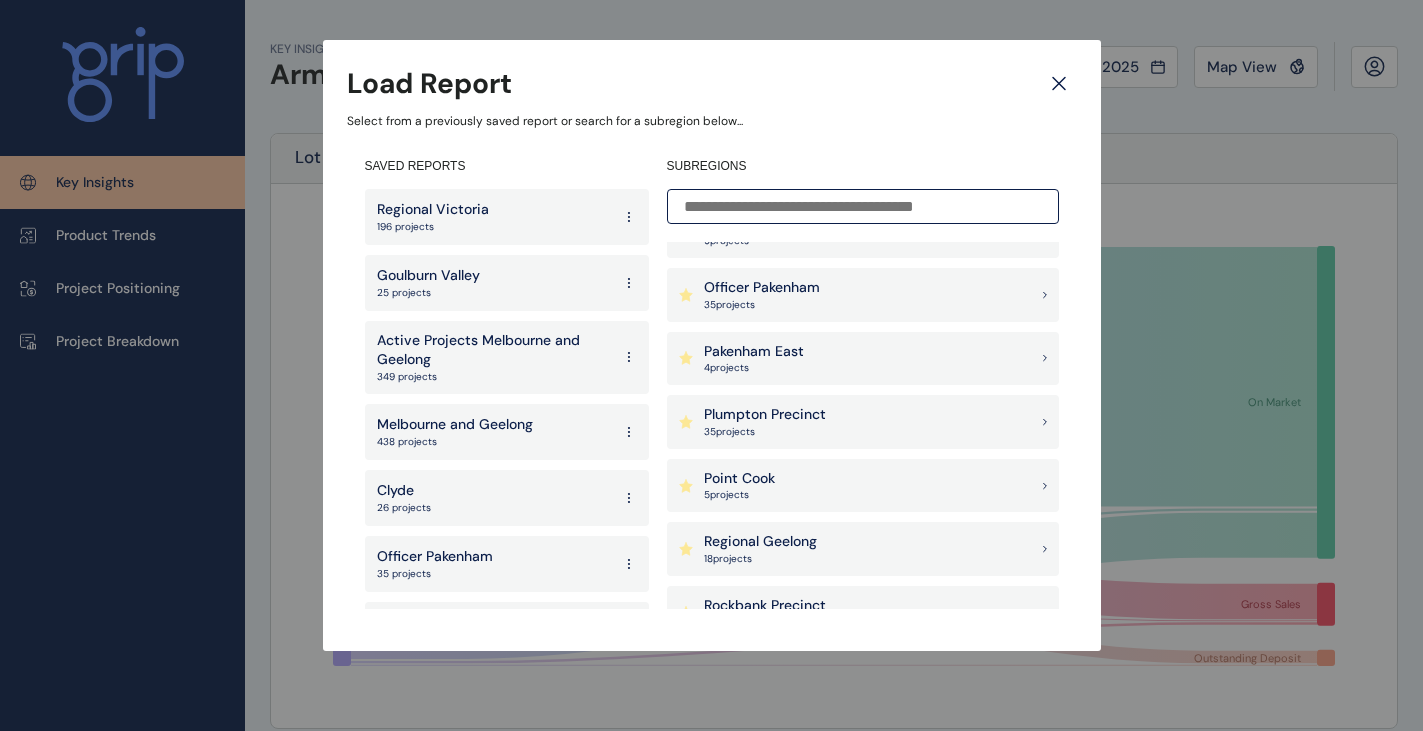 scroll, scrollTop: 2166, scrollLeft: 0, axis: vertical 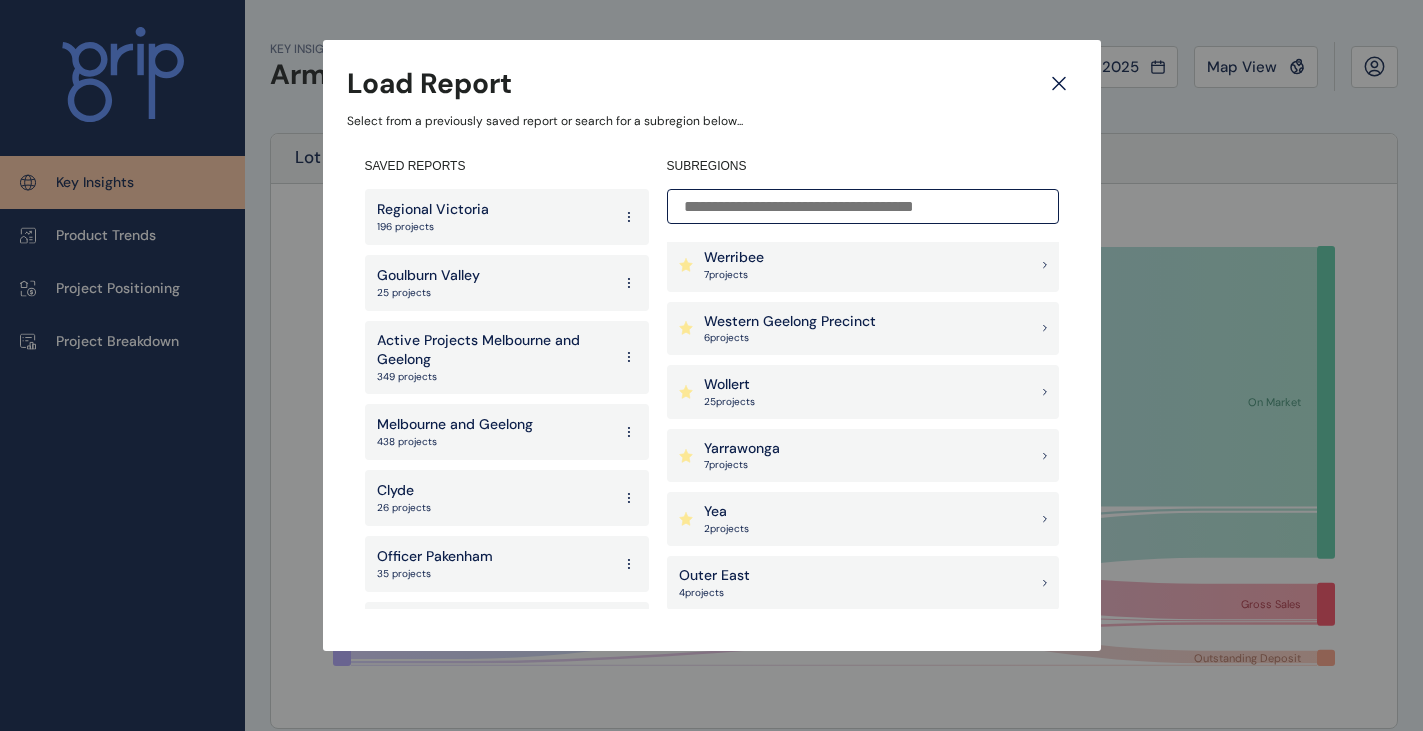 click on "6  project s" at bounding box center [790, 338] 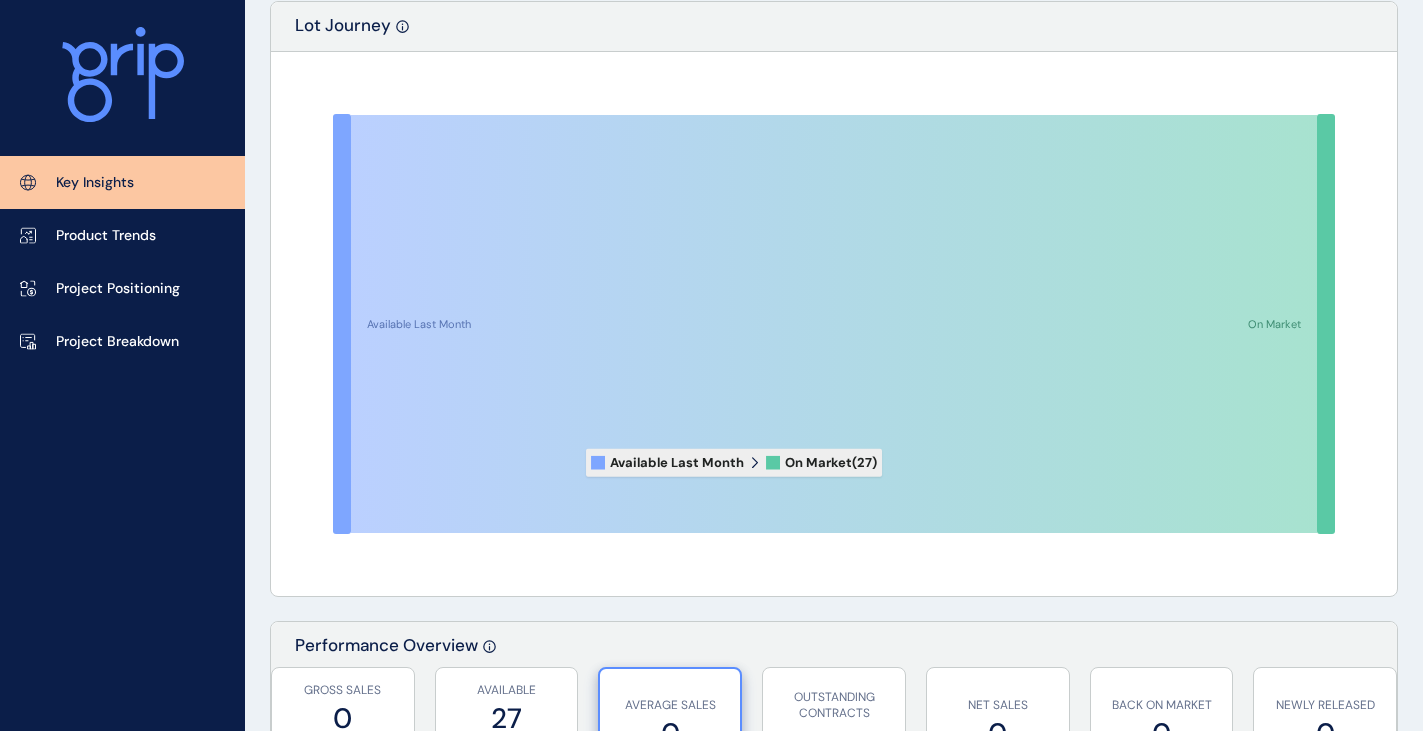 scroll, scrollTop: 0, scrollLeft: 0, axis: both 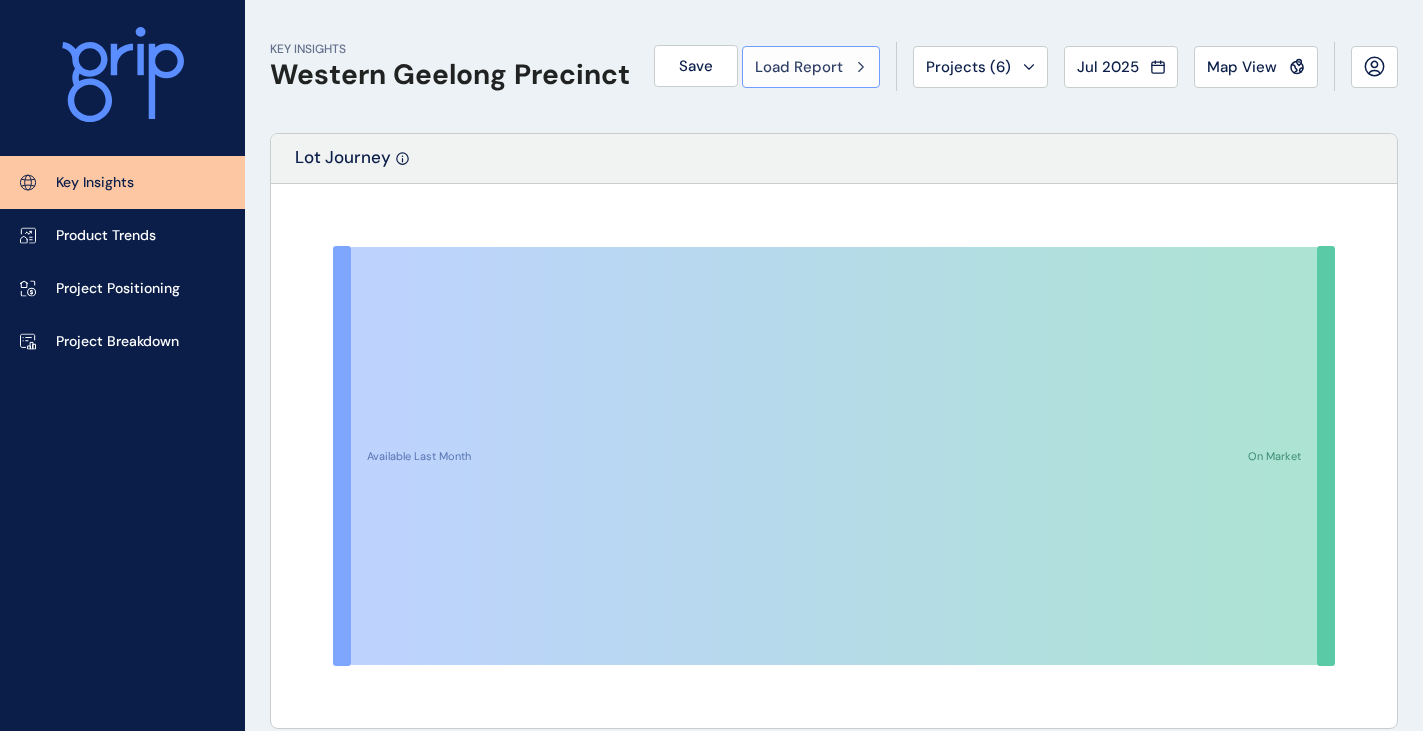 click on "Load Report" at bounding box center (799, 67) 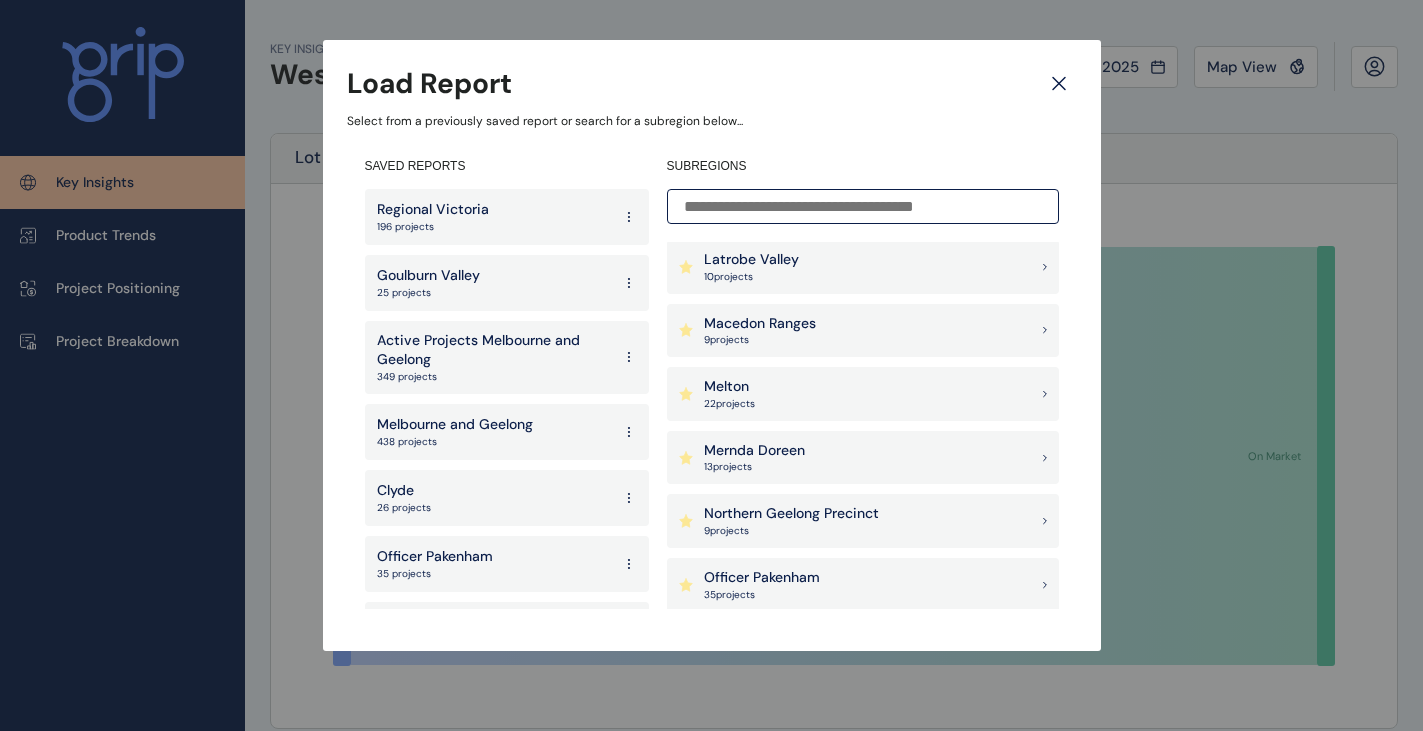 scroll, scrollTop: 1300, scrollLeft: 0, axis: vertical 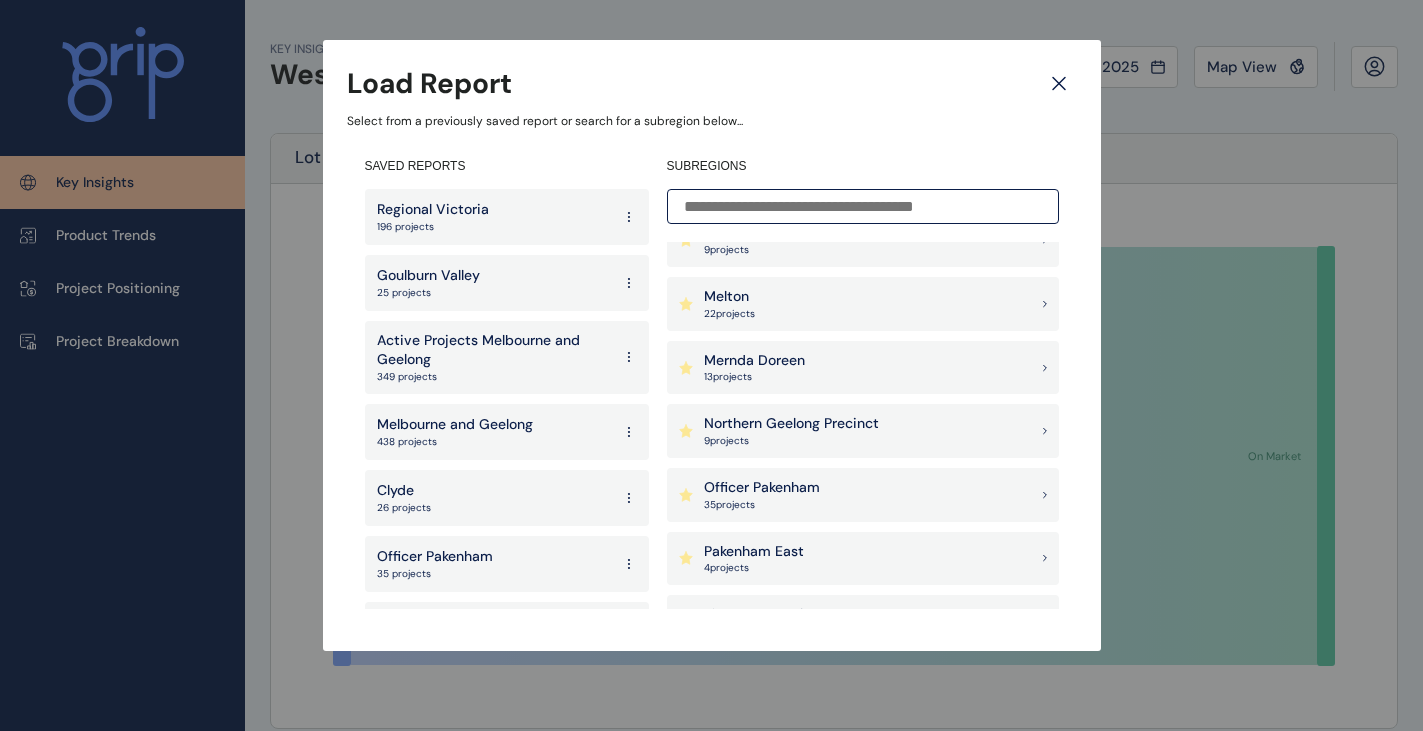 click on "Northern Geelong Precinct" at bounding box center [863, 431] 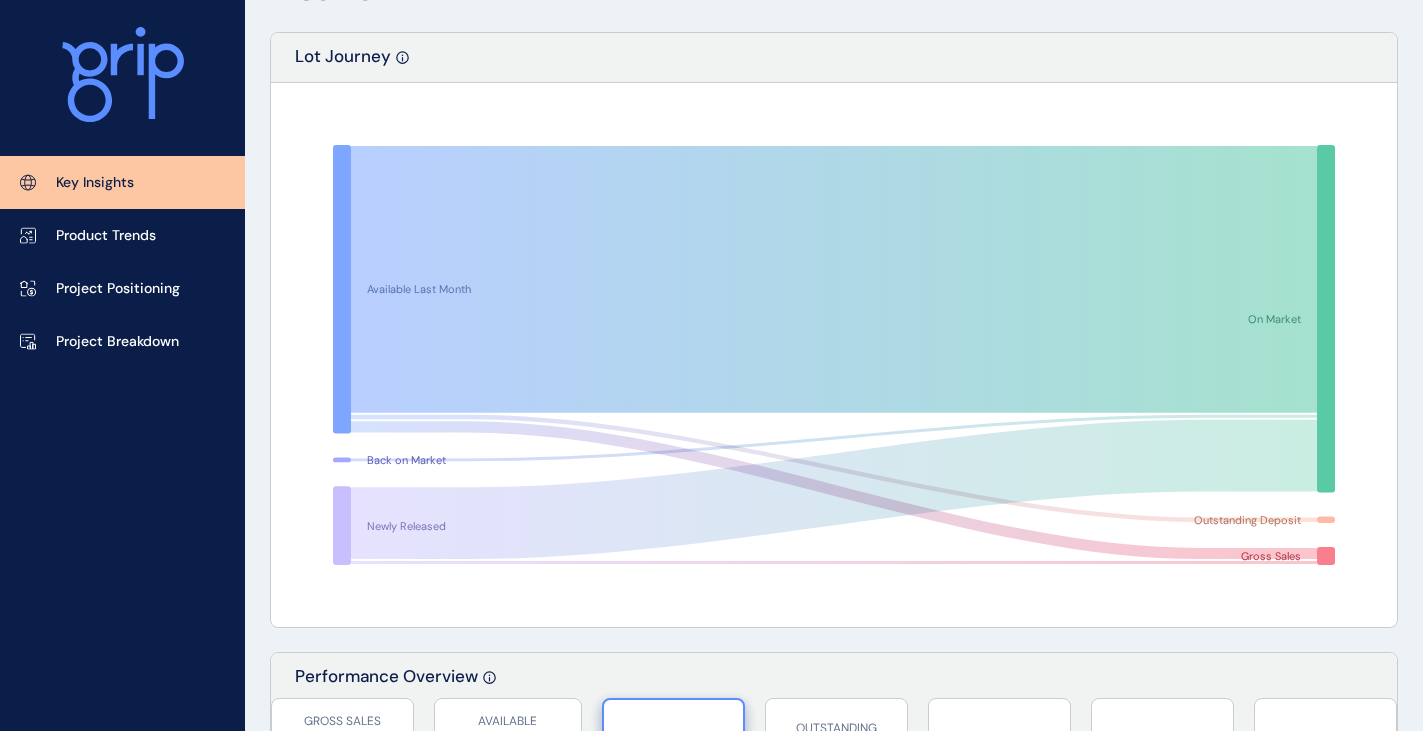 scroll, scrollTop: 0, scrollLeft: 0, axis: both 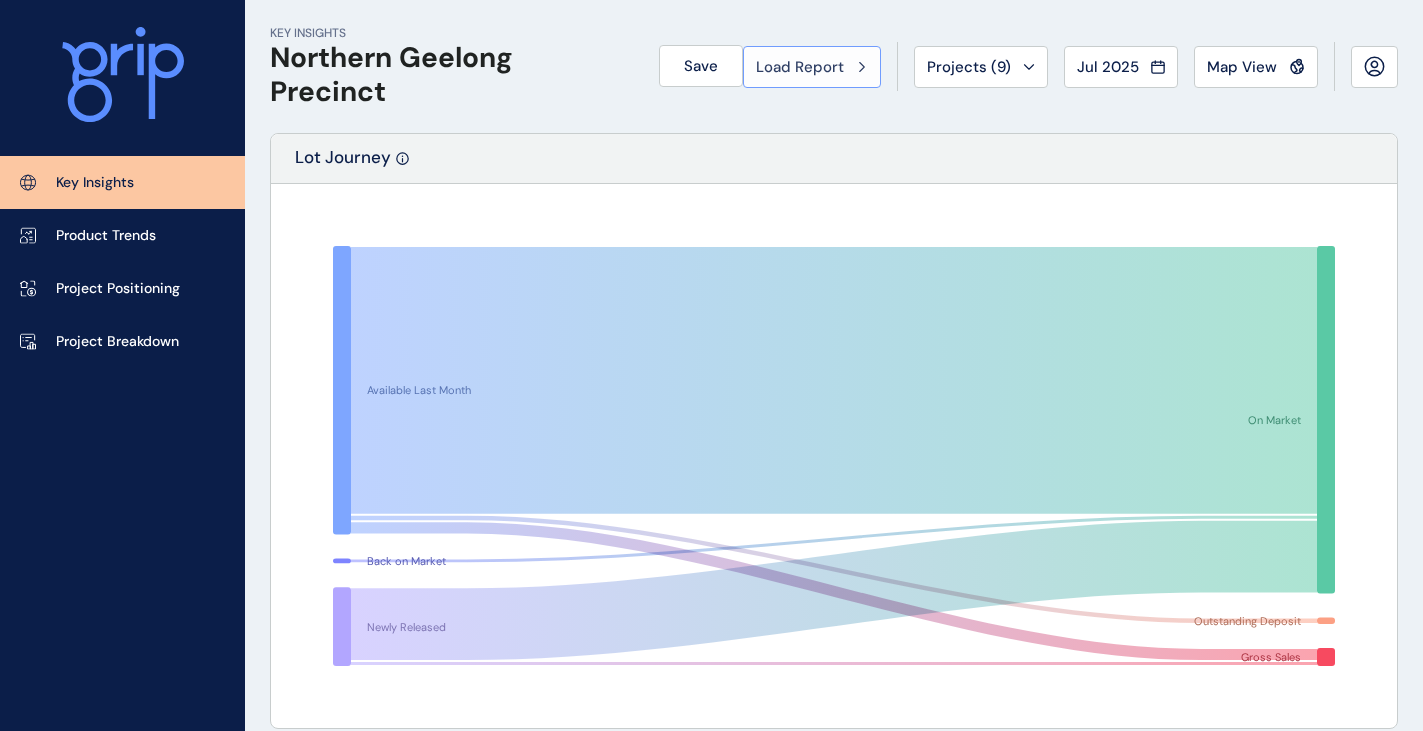 click on "Load Report" at bounding box center (800, 67) 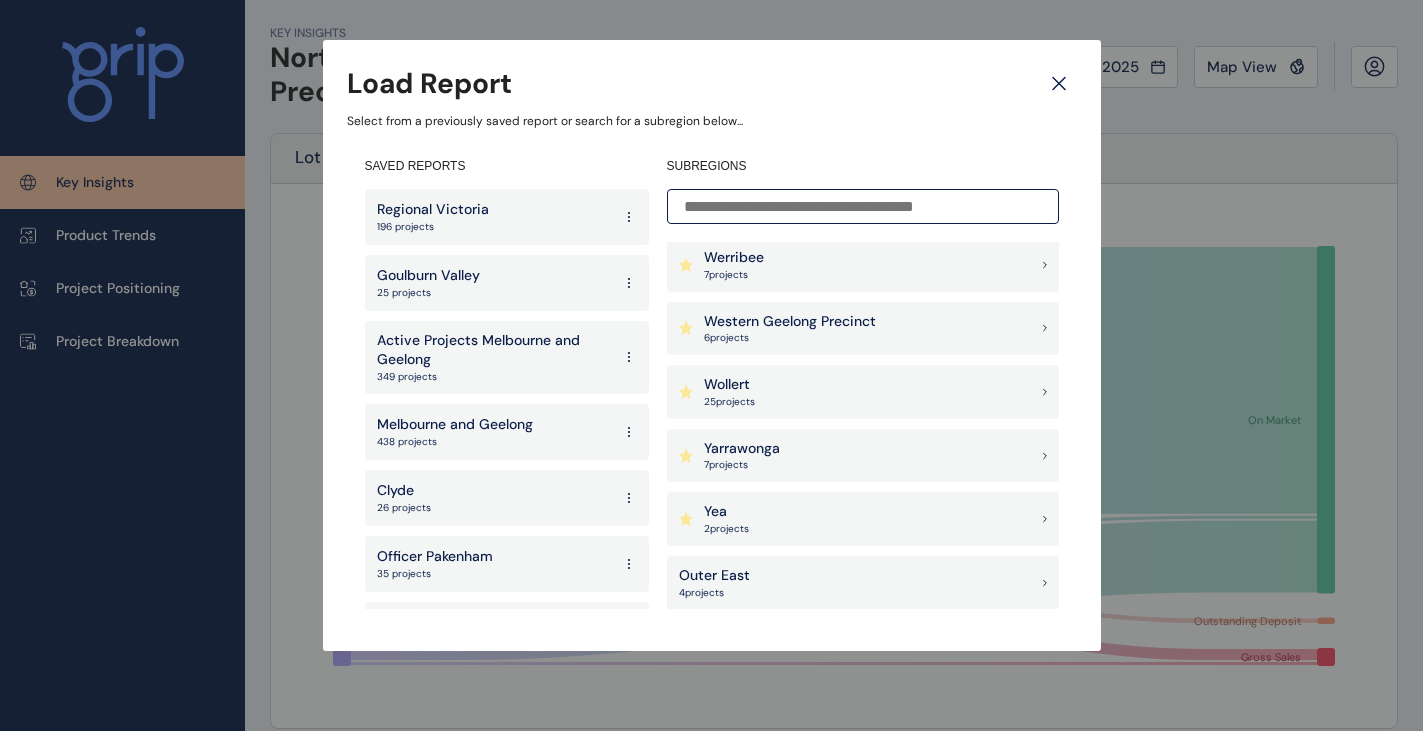 scroll, scrollTop: 1766, scrollLeft: 0, axis: vertical 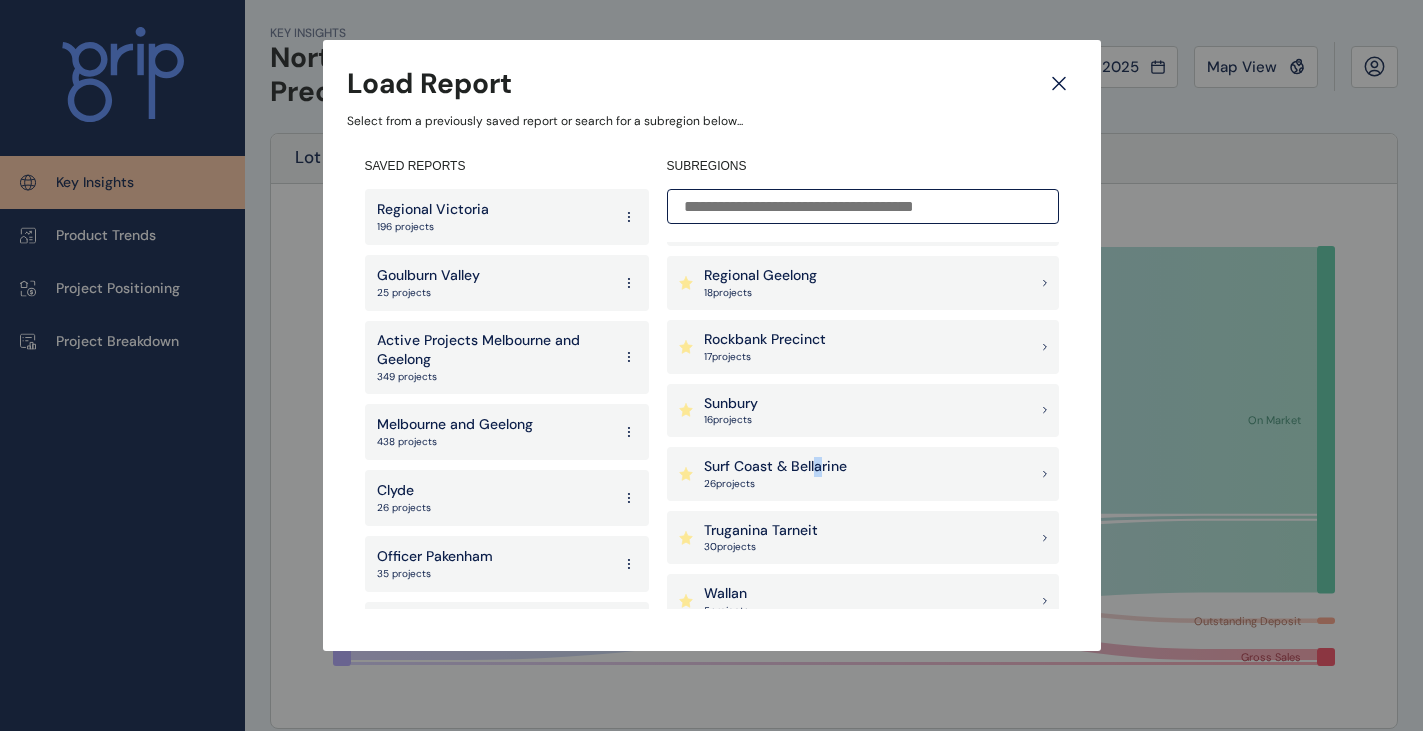 click on "Surf Coast & Bellarine" at bounding box center (775, 467) 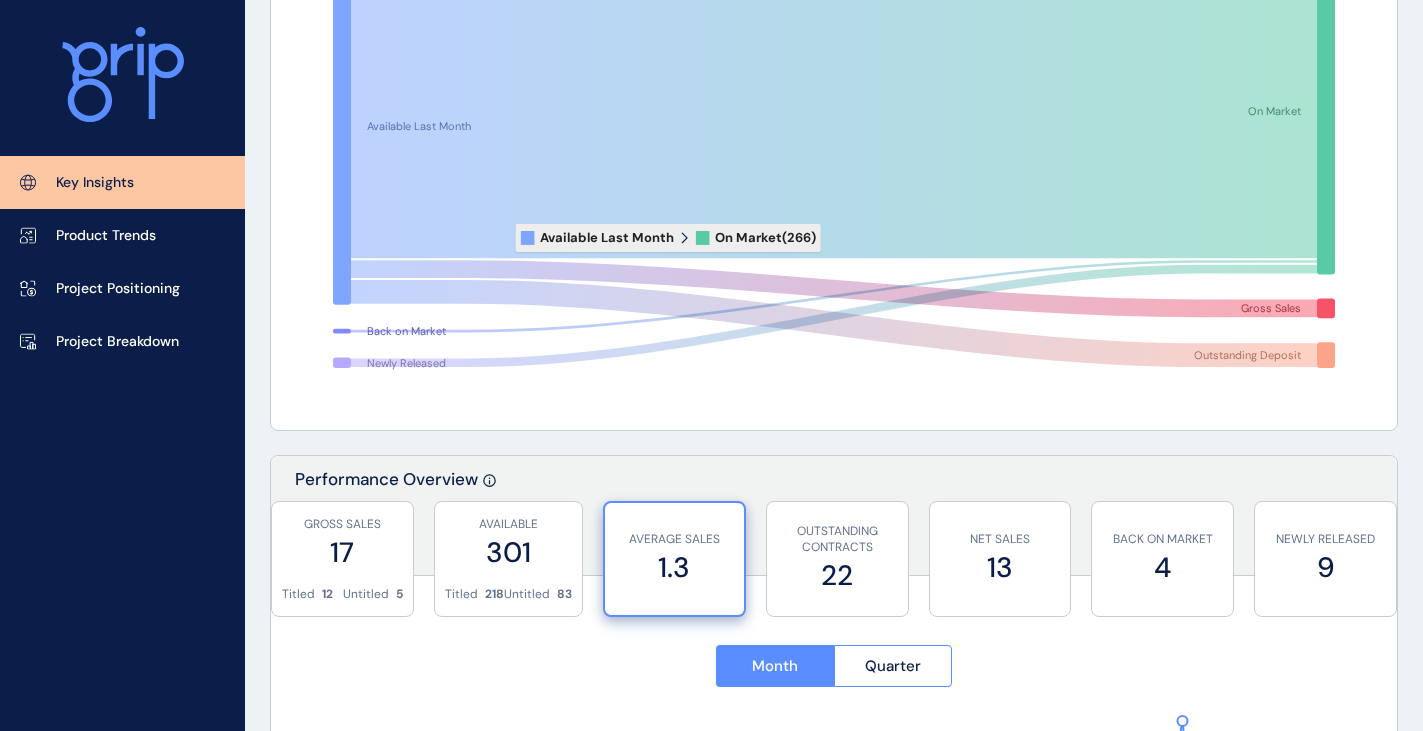 scroll, scrollTop: 0, scrollLeft: 0, axis: both 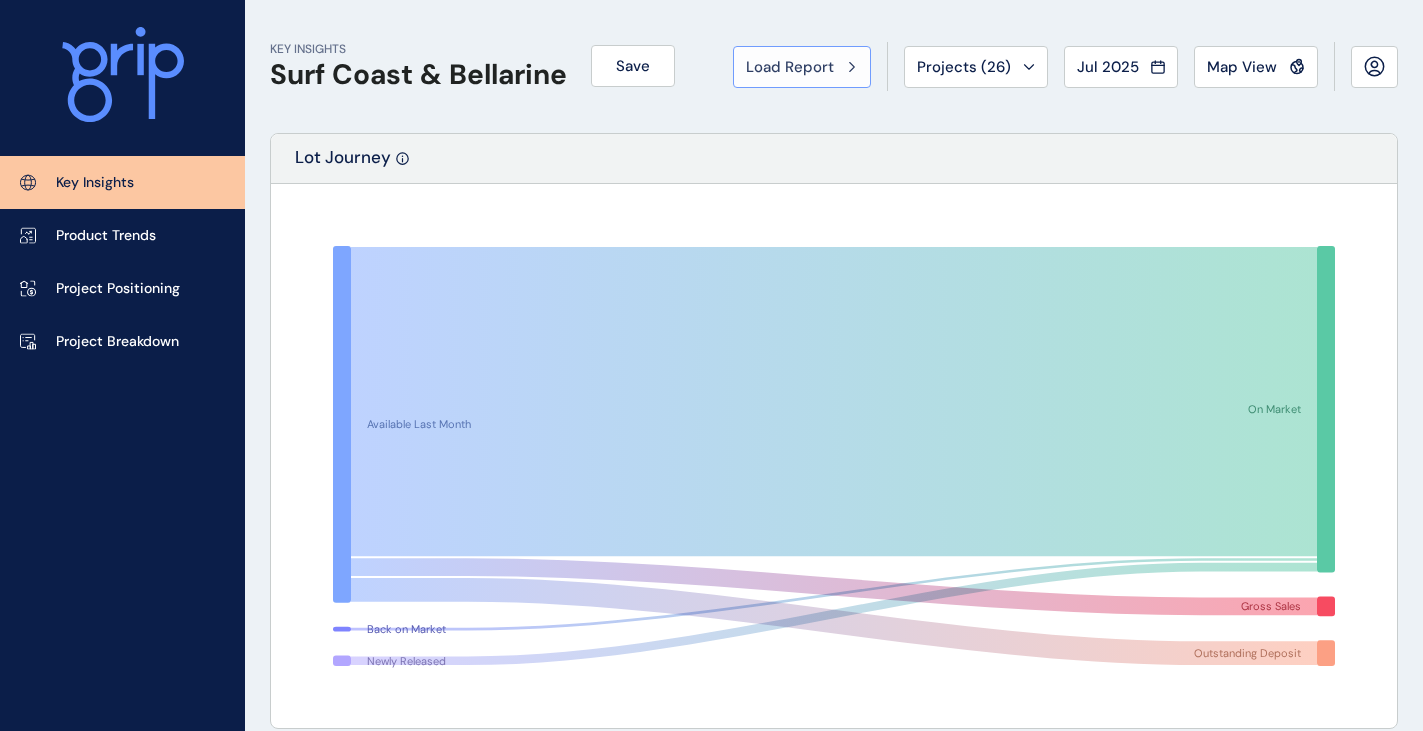 click on "Load Report" at bounding box center [790, 67] 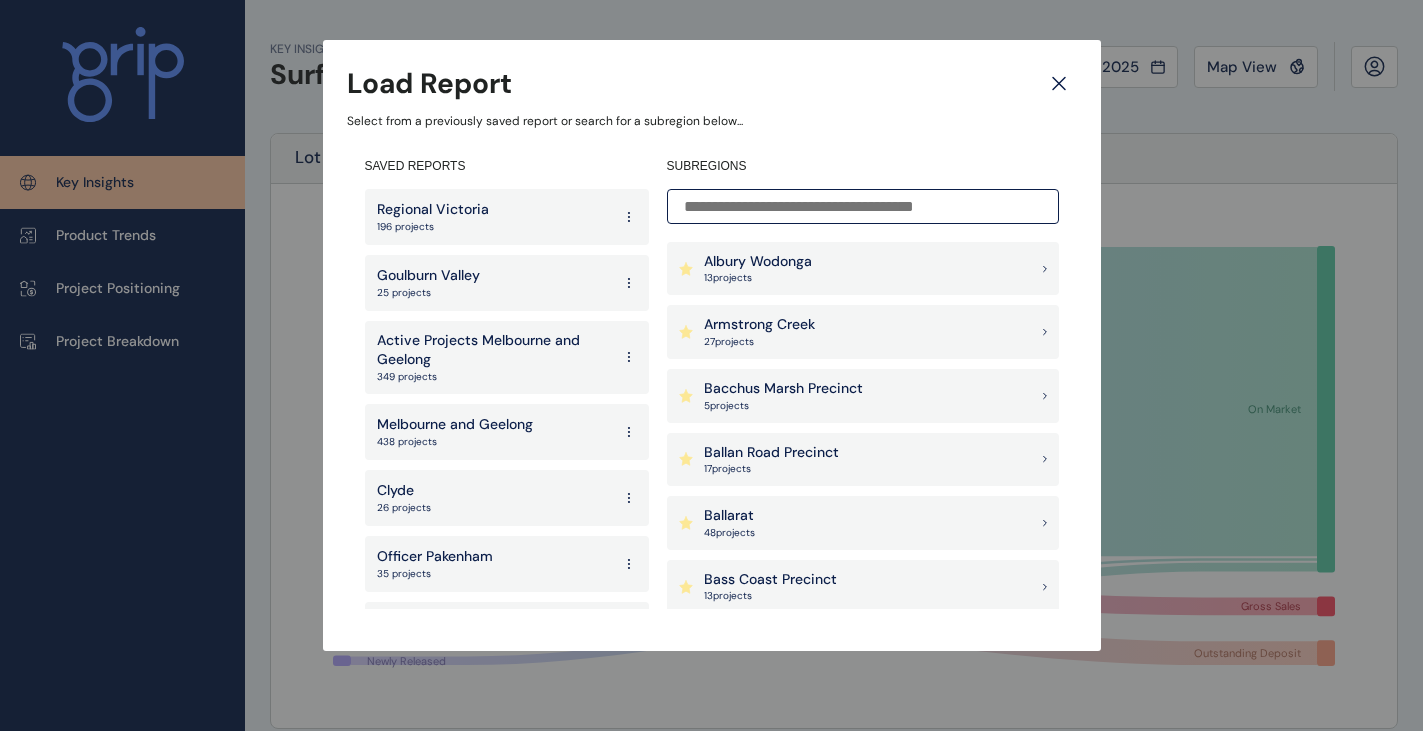 click on "Ballan Road Precinct" at bounding box center (771, 453) 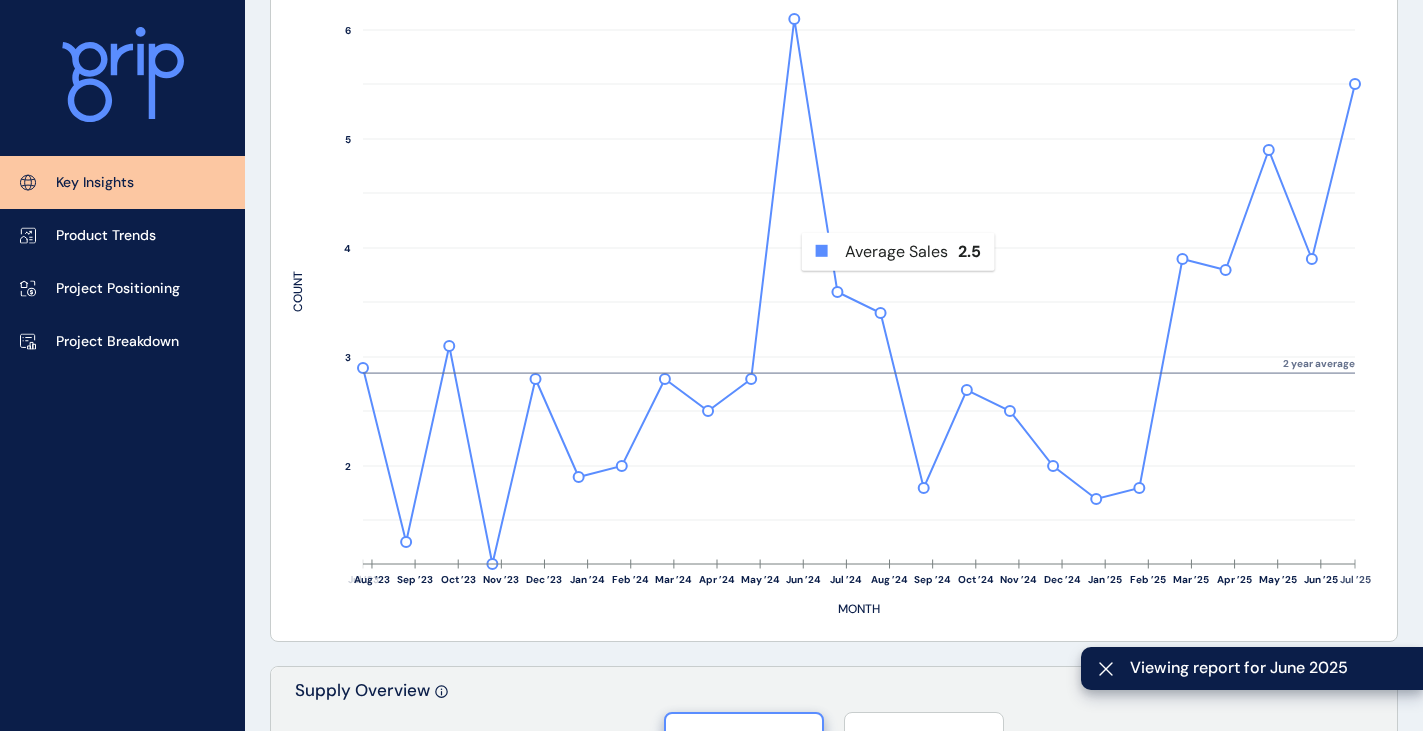 scroll, scrollTop: 600, scrollLeft: 0, axis: vertical 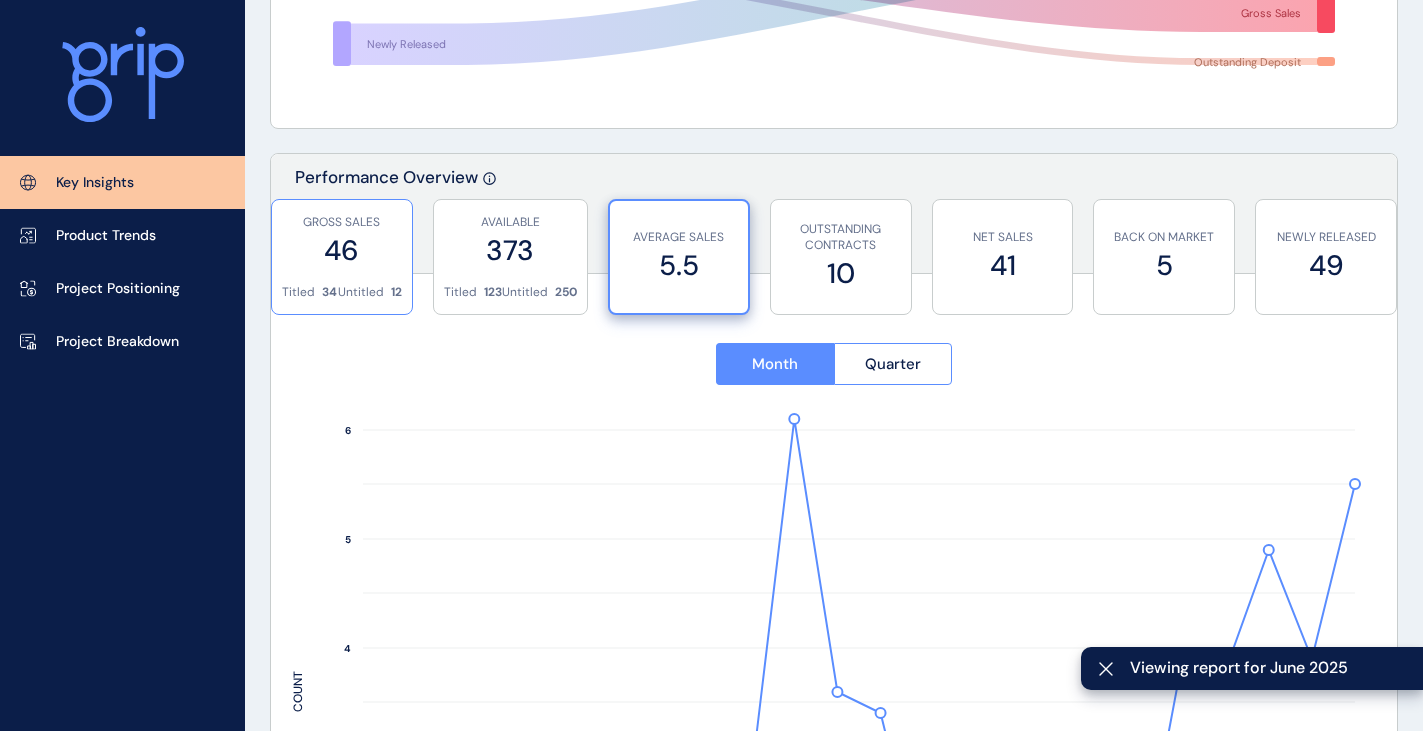 click on "46" at bounding box center [342, 250] 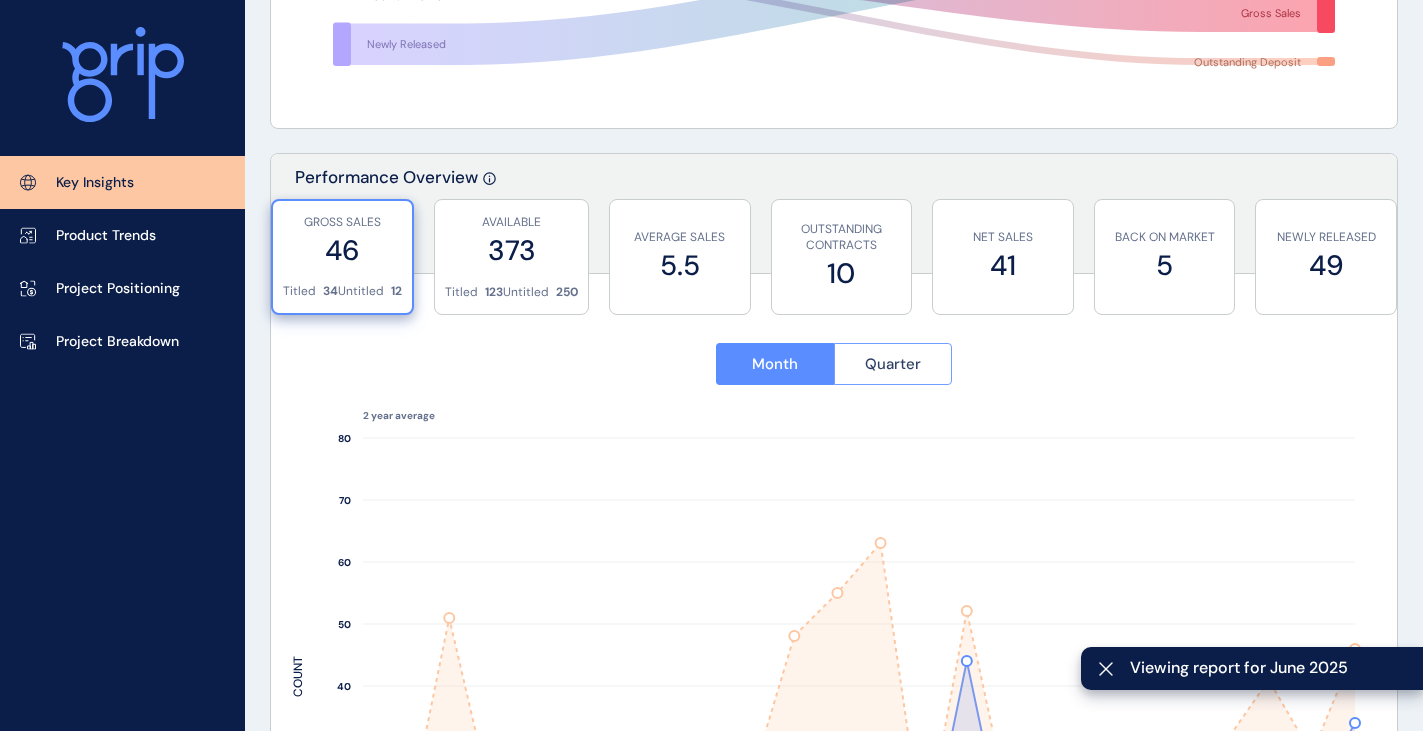 click on "Quarter" at bounding box center (893, 364) 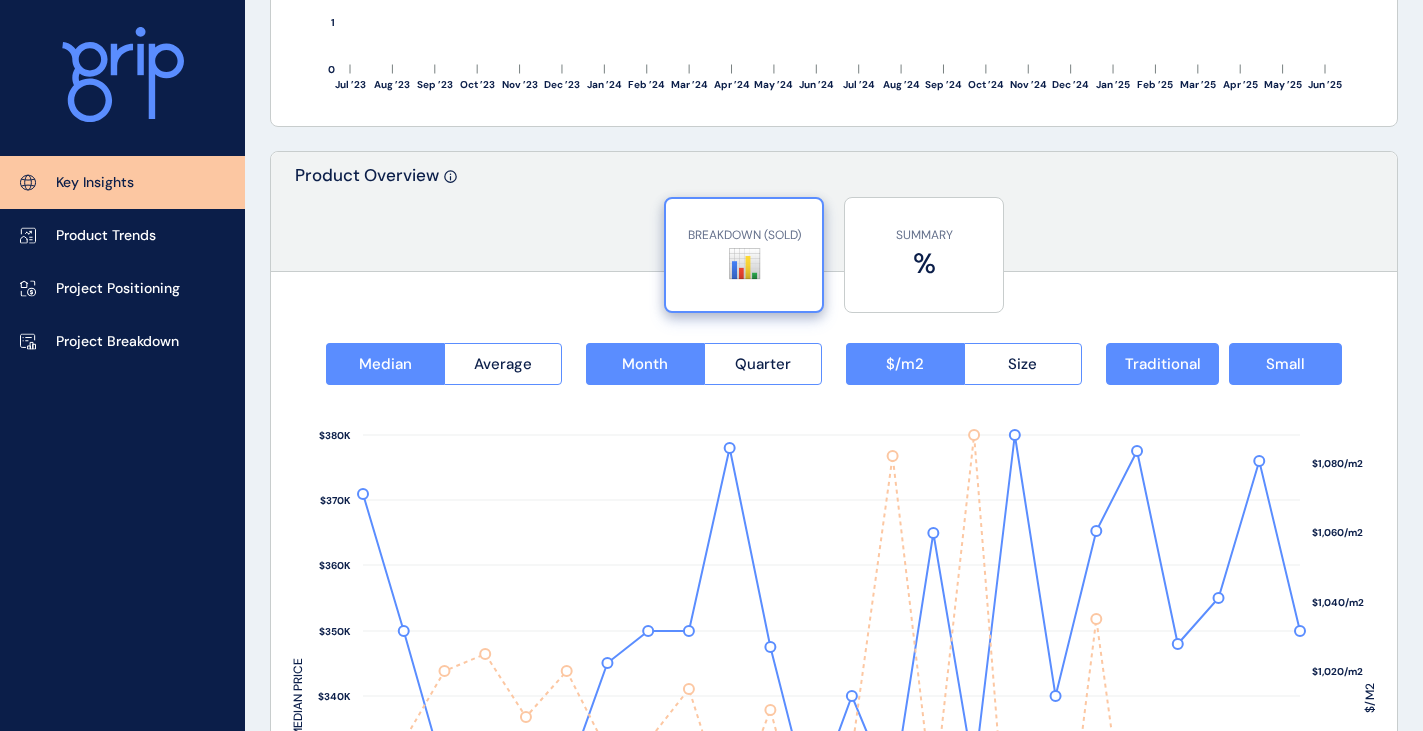 scroll, scrollTop: 2500, scrollLeft: 0, axis: vertical 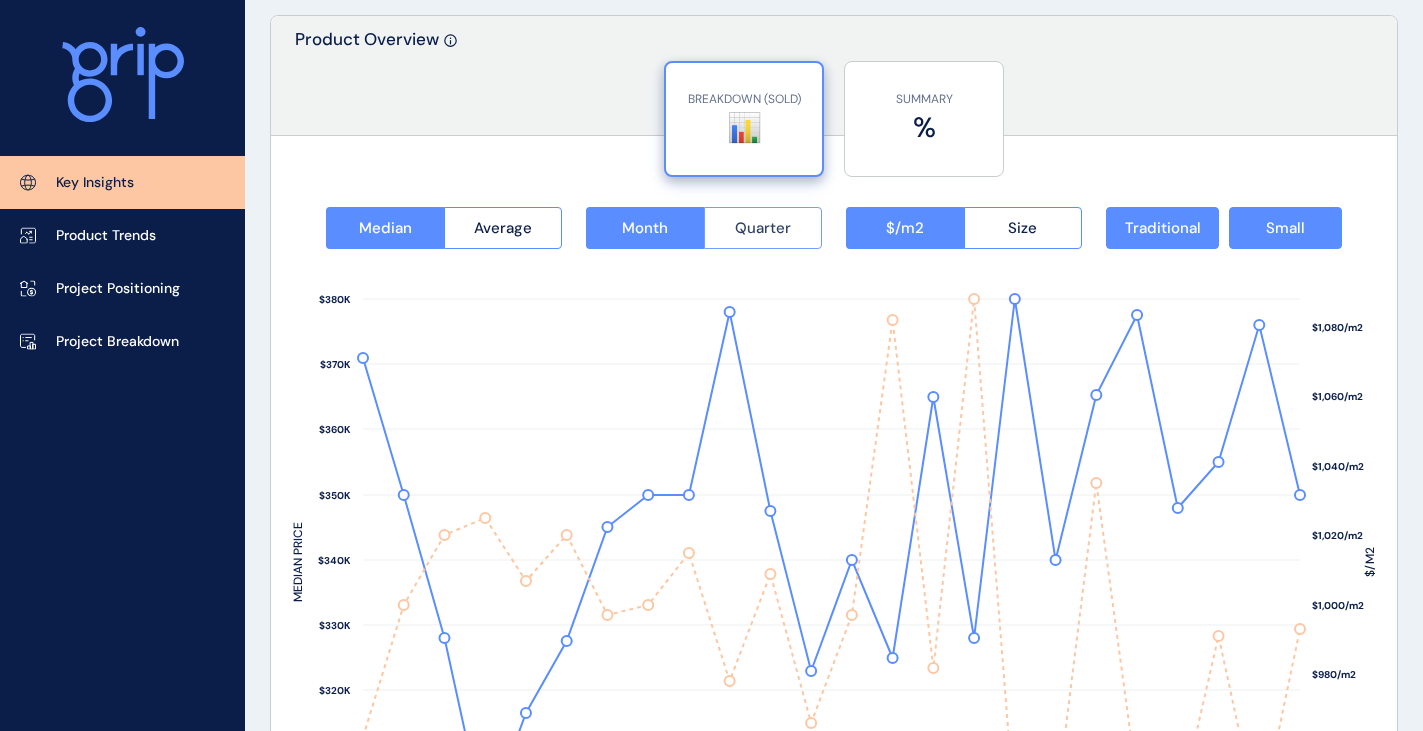 click on "Quarter" at bounding box center [763, 228] 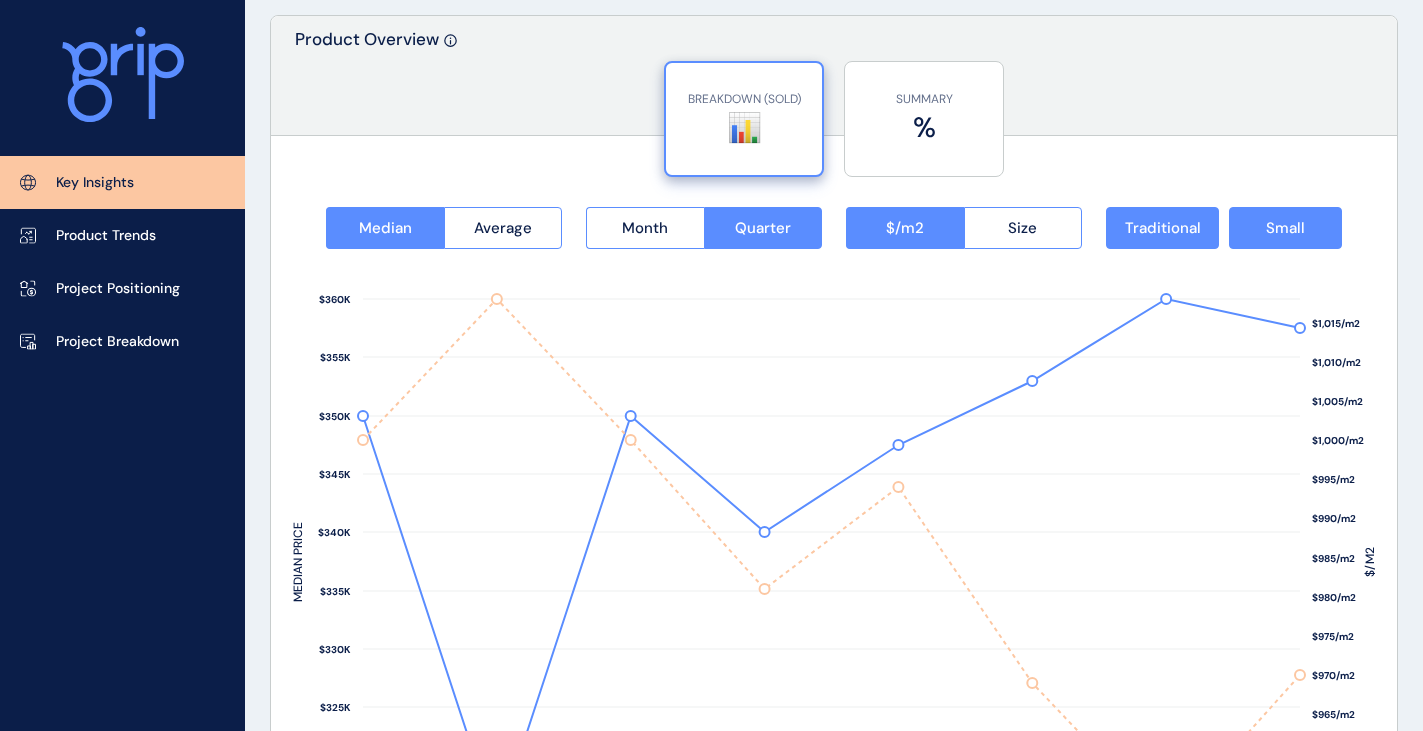 scroll, scrollTop: 2600, scrollLeft: 0, axis: vertical 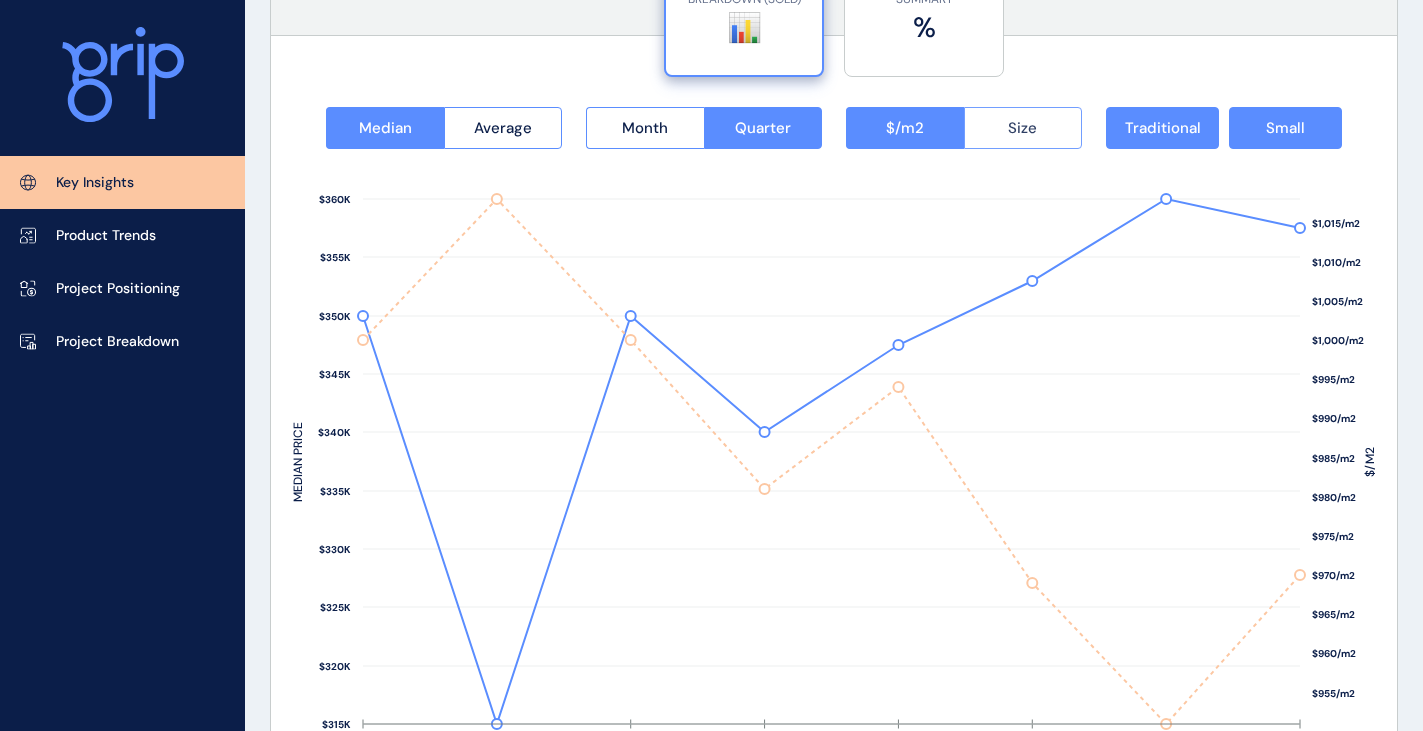 click on "Size" at bounding box center (1023, 128) 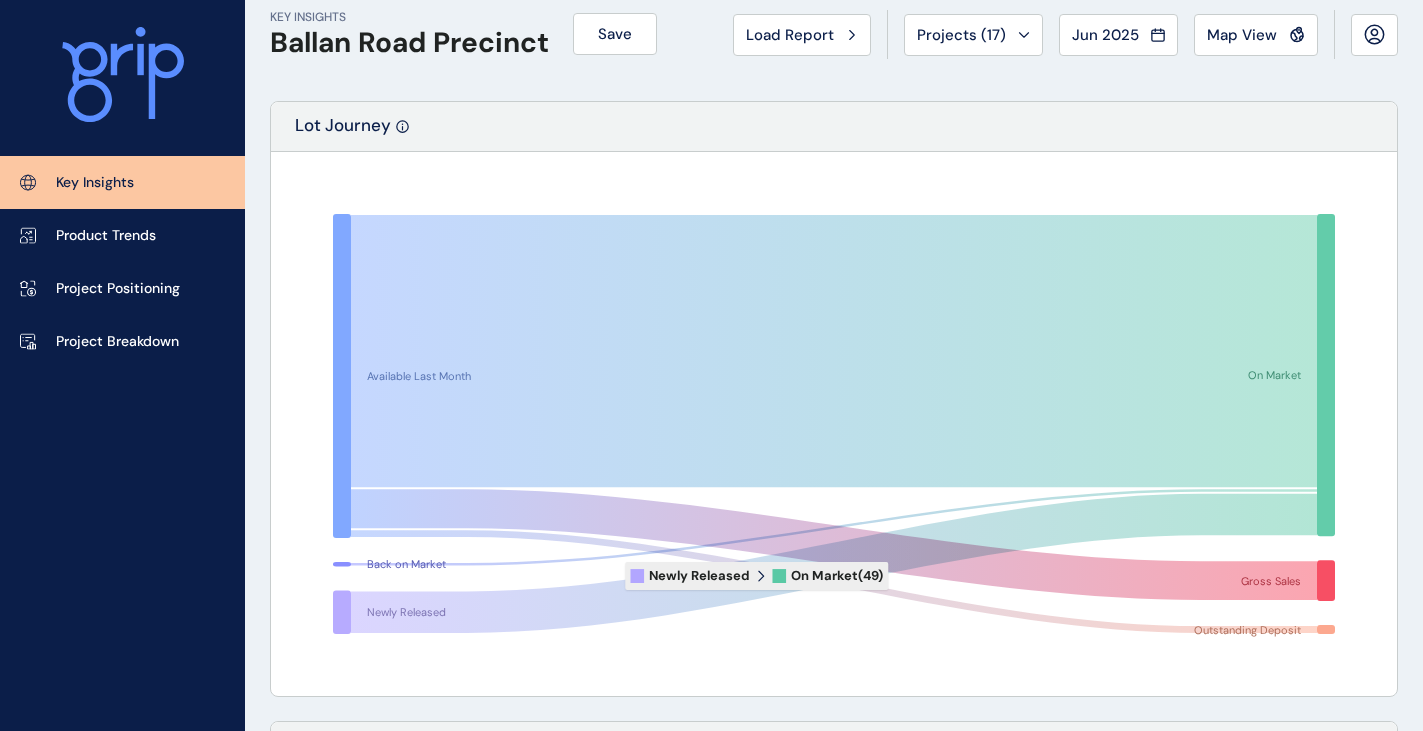 scroll, scrollTop: 0, scrollLeft: 0, axis: both 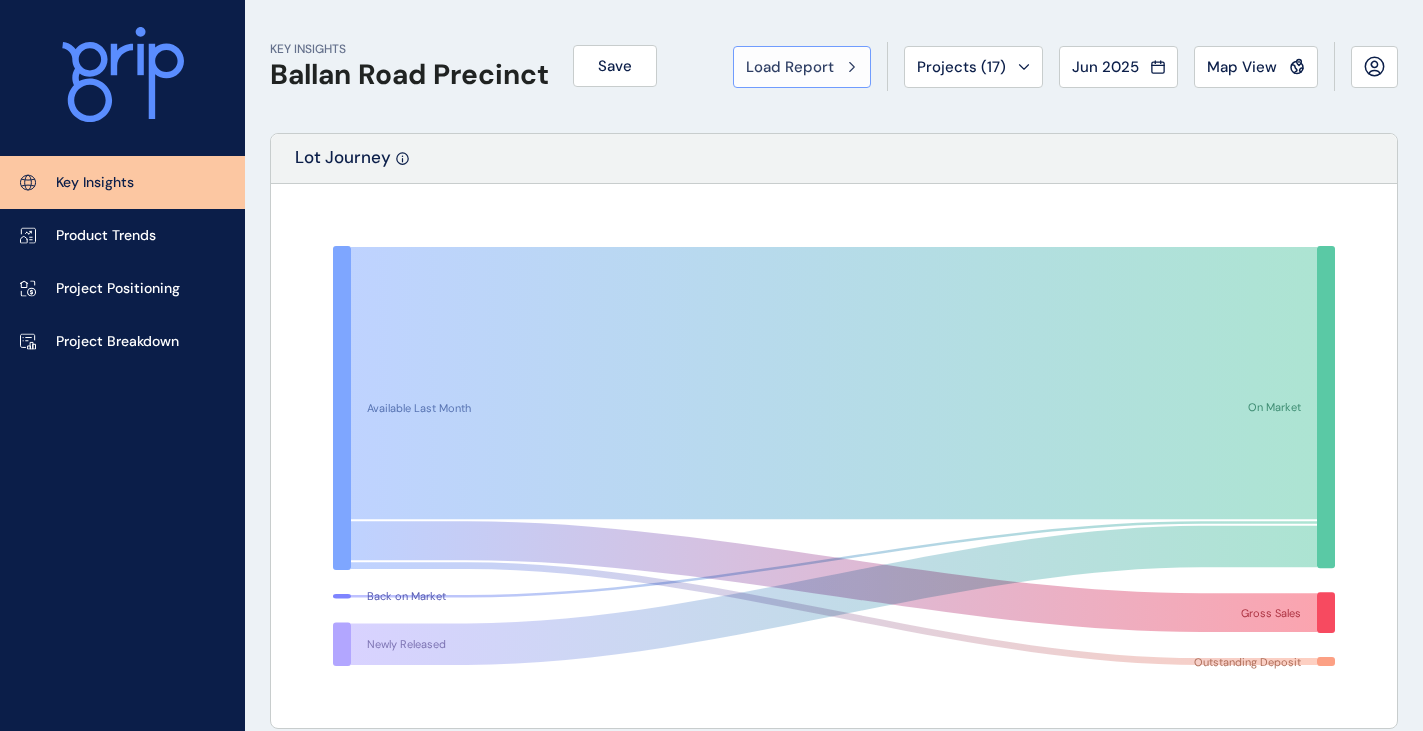 click on "Load Report" at bounding box center [790, 67] 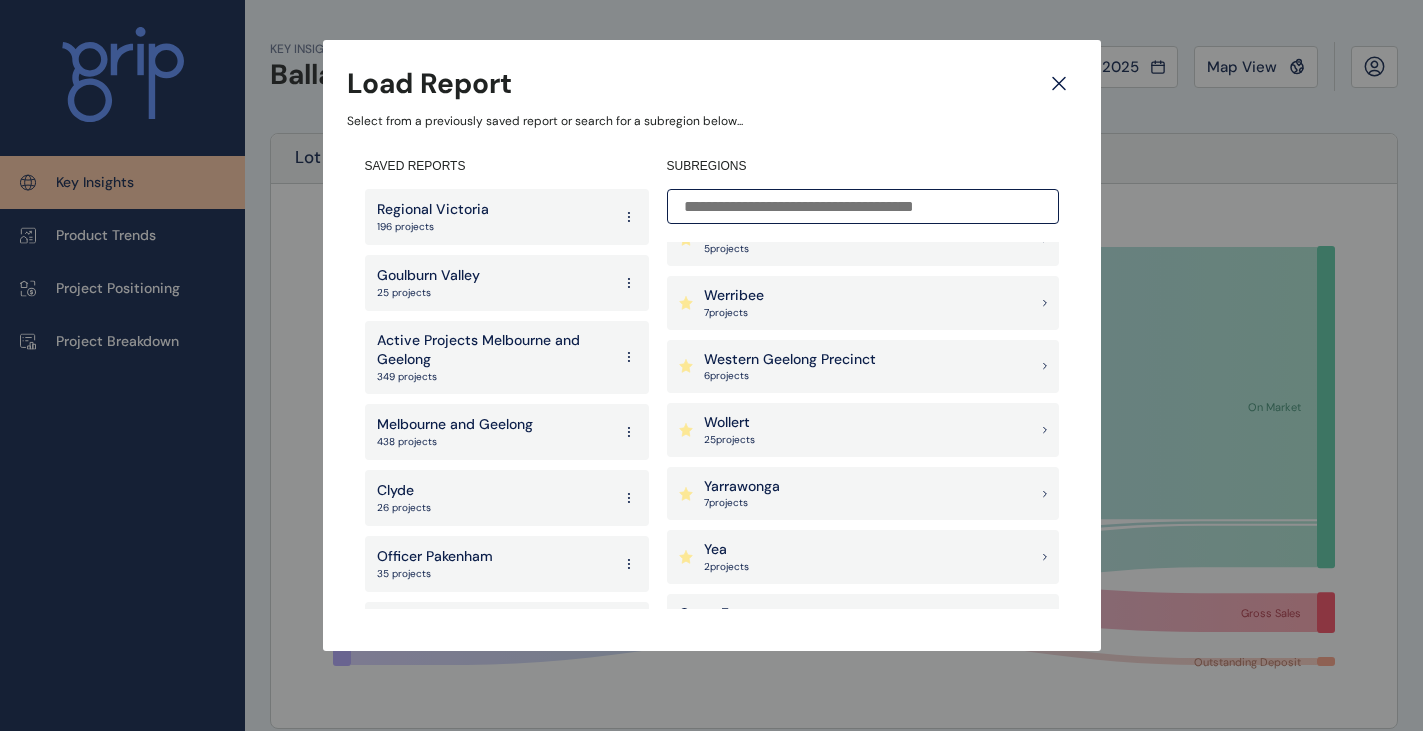 scroll, scrollTop: 2166, scrollLeft: 0, axis: vertical 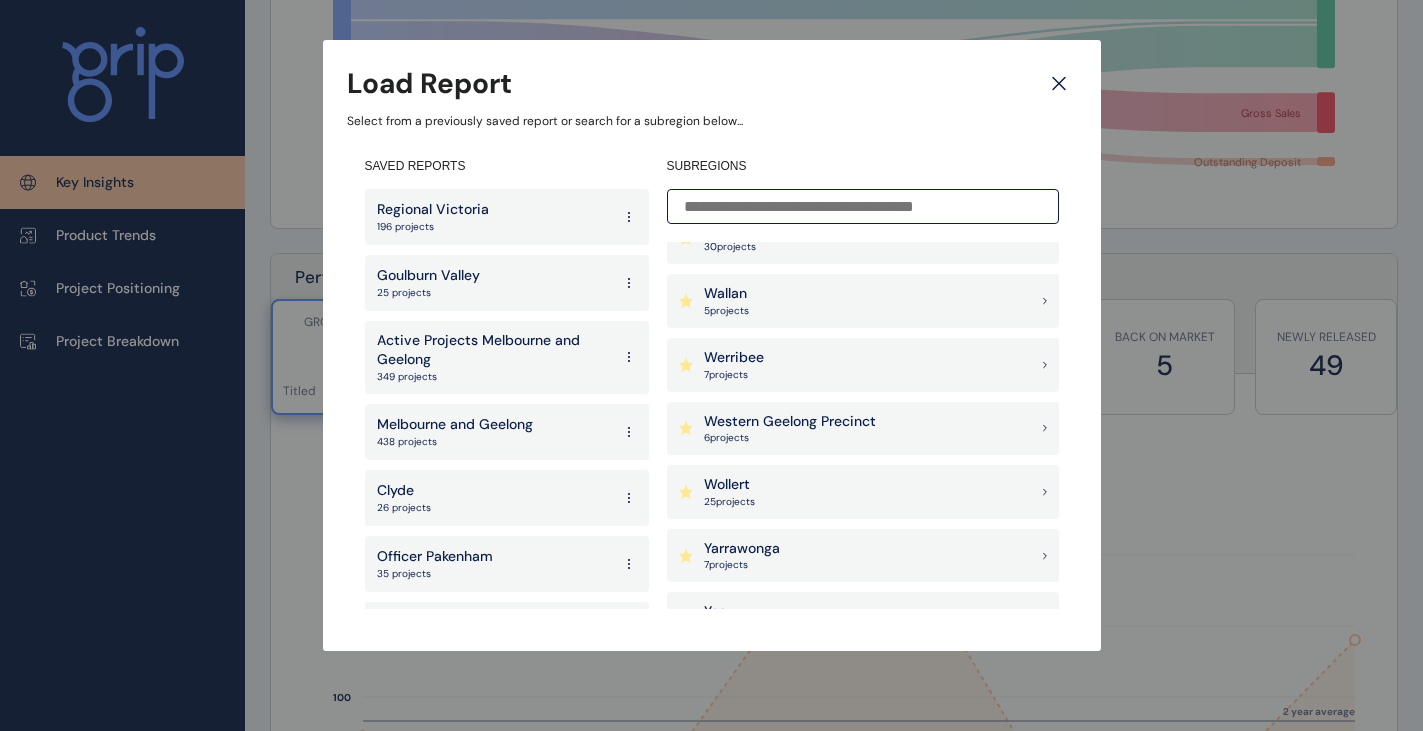 click on "Werribee" at bounding box center [734, 358] 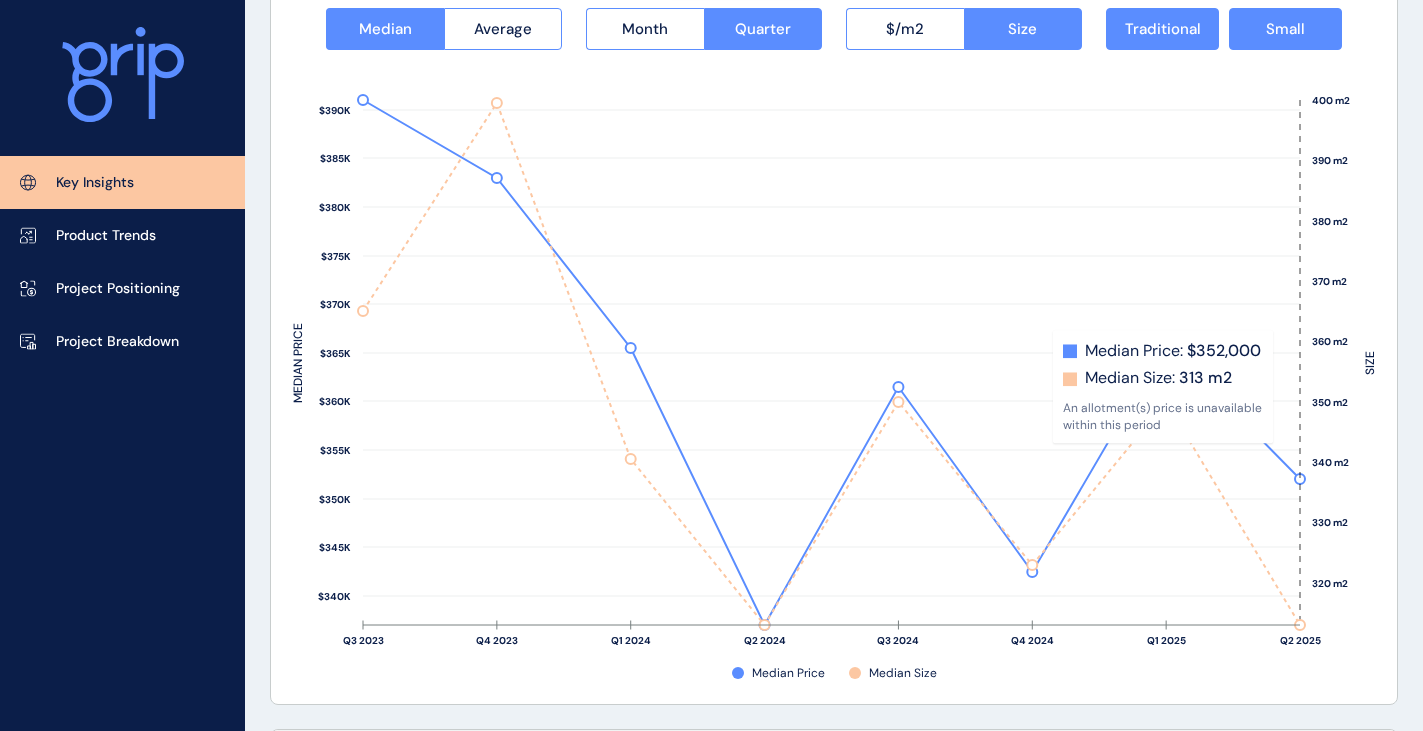 scroll, scrollTop: 2600, scrollLeft: 0, axis: vertical 